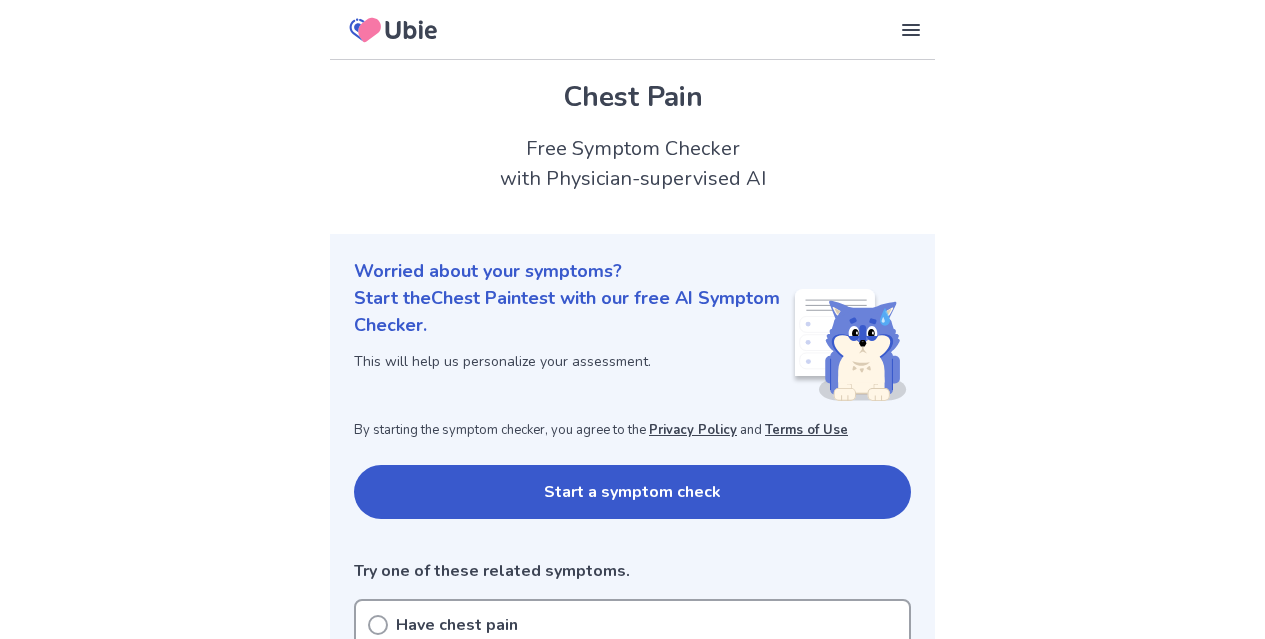 scroll, scrollTop: 0, scrollLeft: 0, axis: both 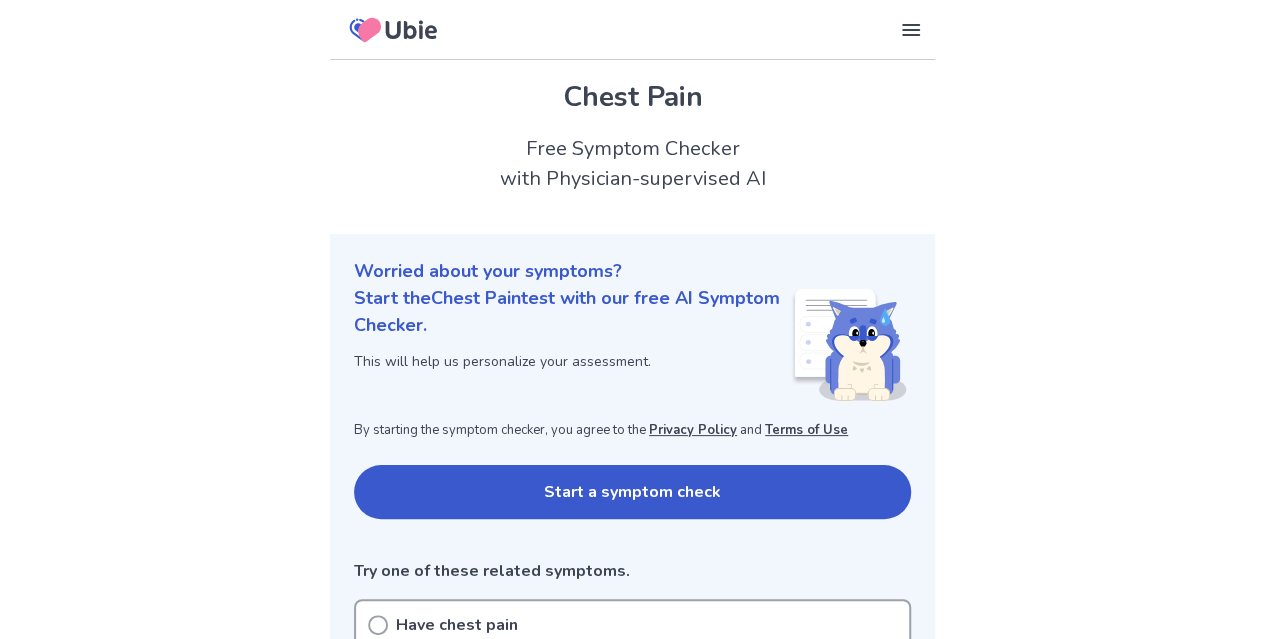 click on "Start a symptom check" at bounding box center [632, 492] 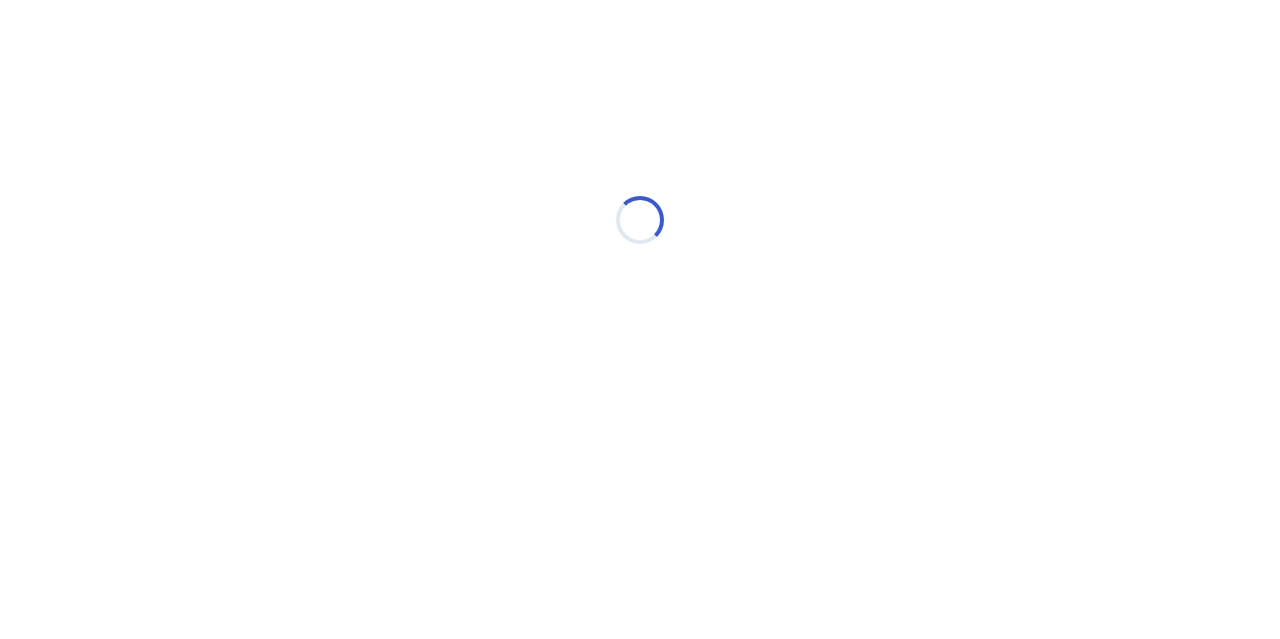 scroll, scrollTop: 0, scrollLeft: 0, axis: both 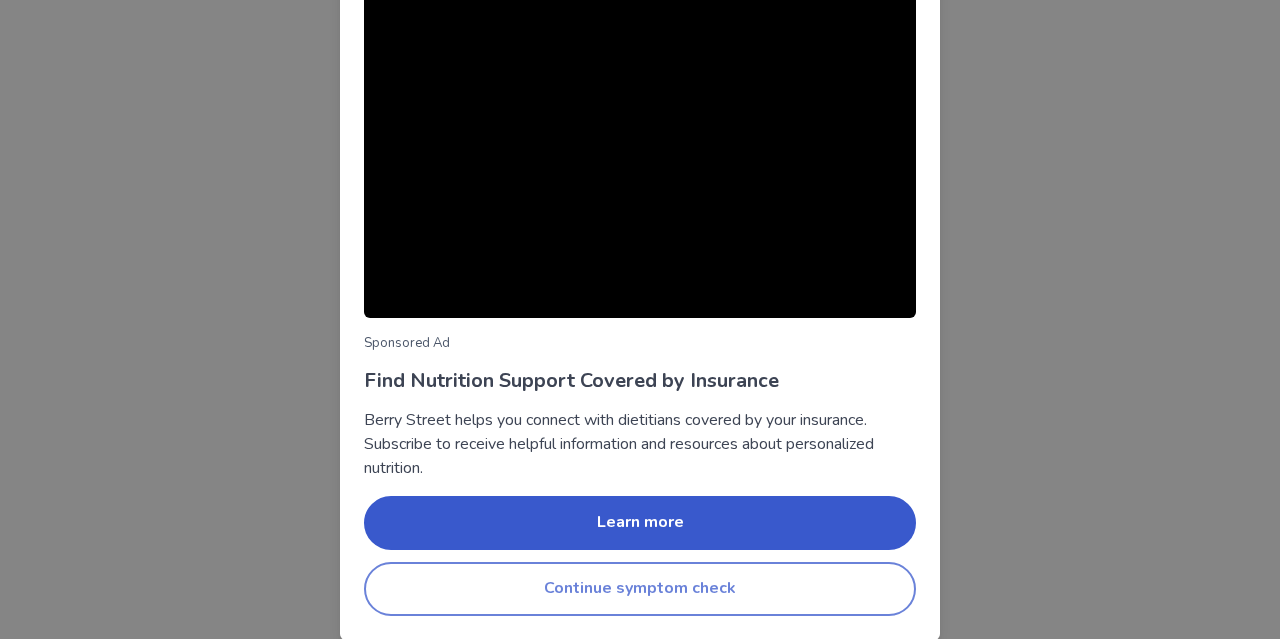 click on "Continue symptom check" at bounding box center [640, 589] 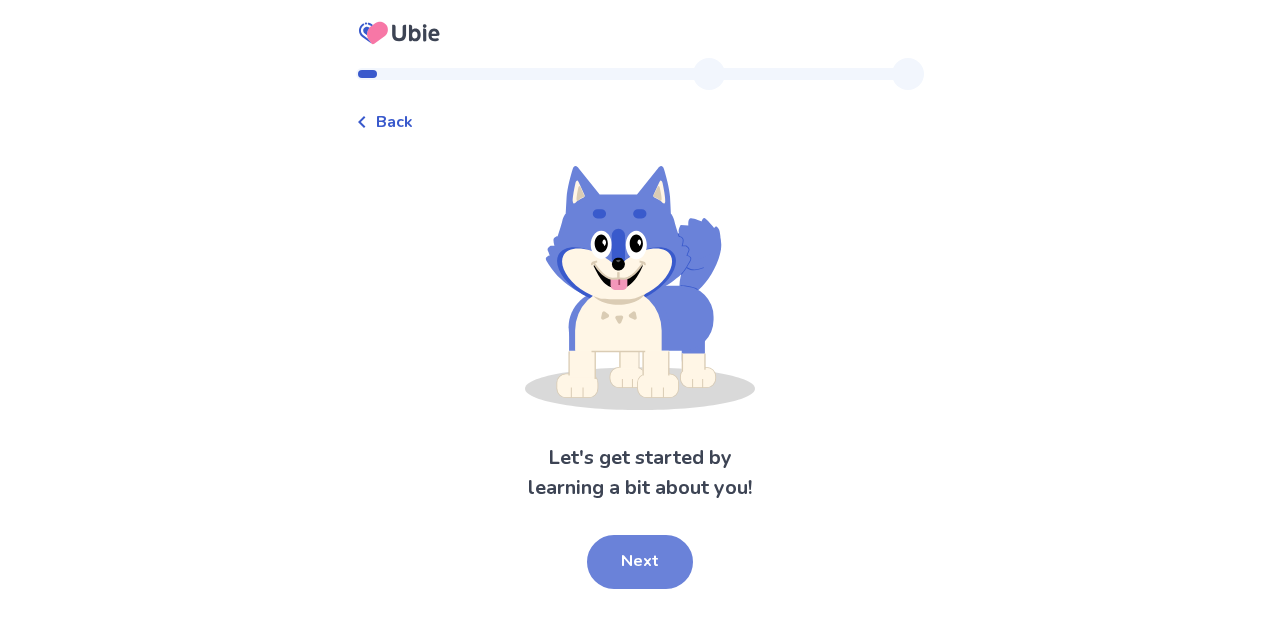 click on "Next" at bounding box center [640, 562] 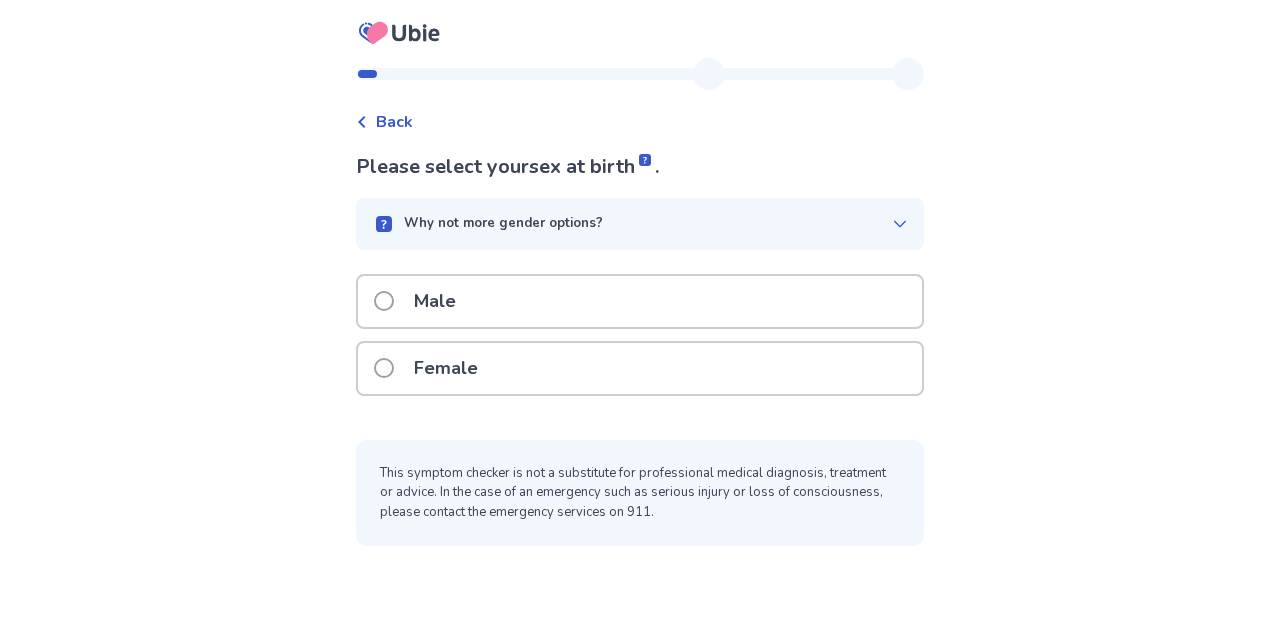 click at bounding box center (384, 301) 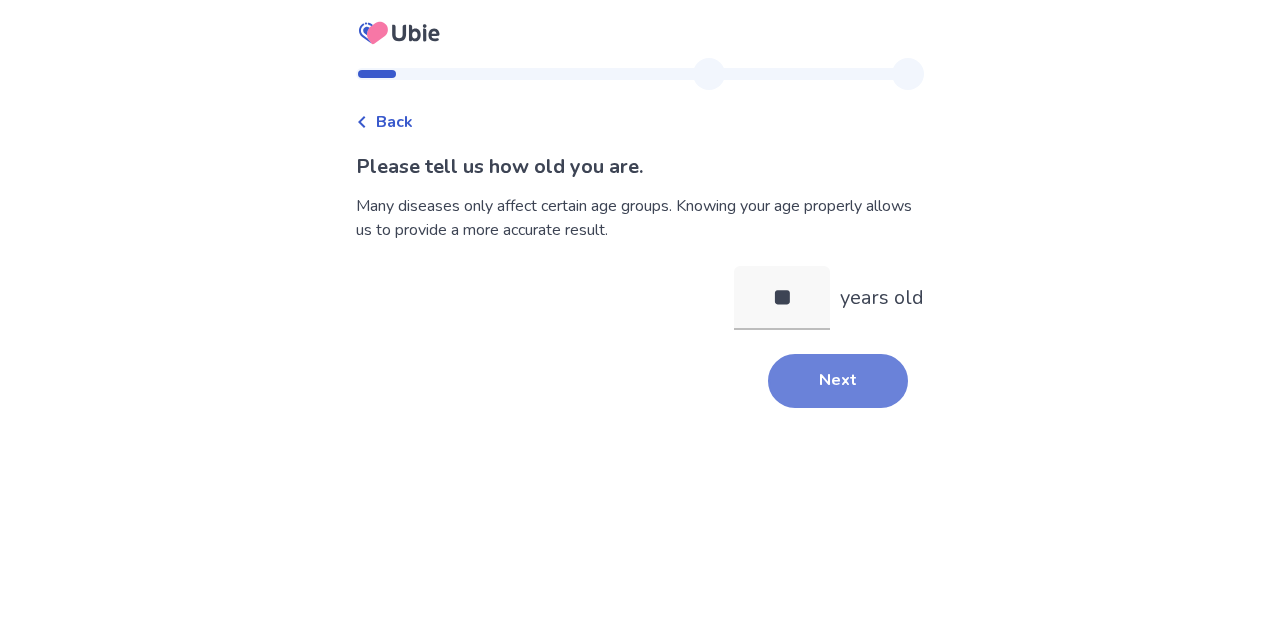 type on "**" 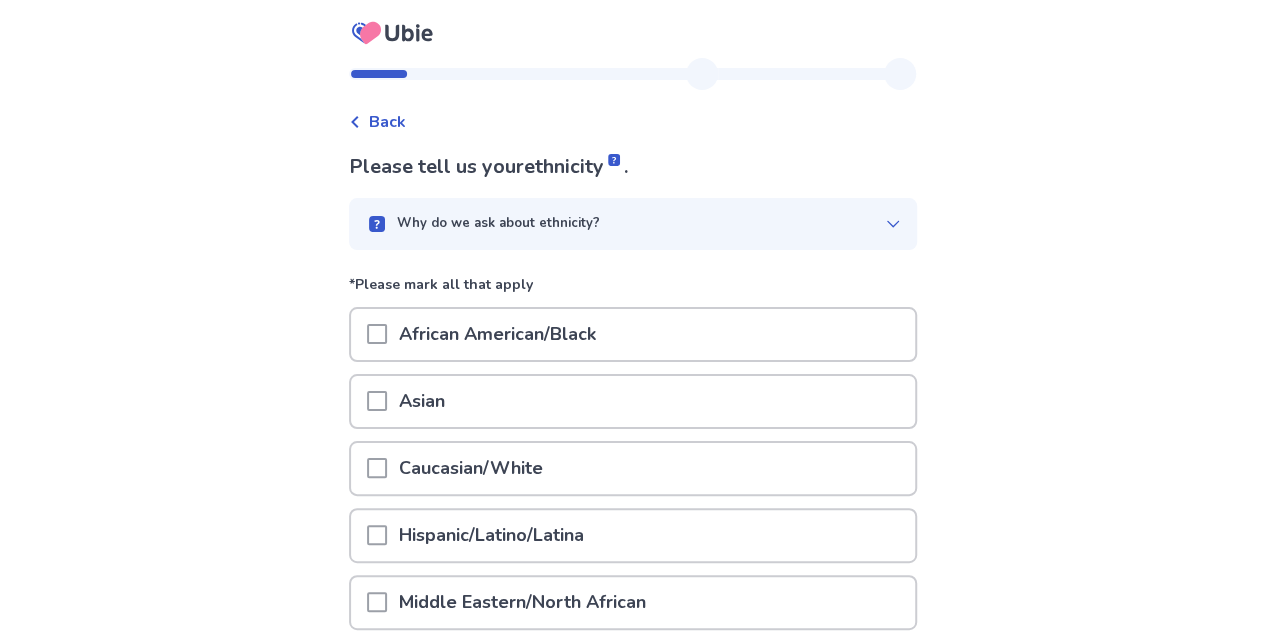 click at bounding box center (377, 468) 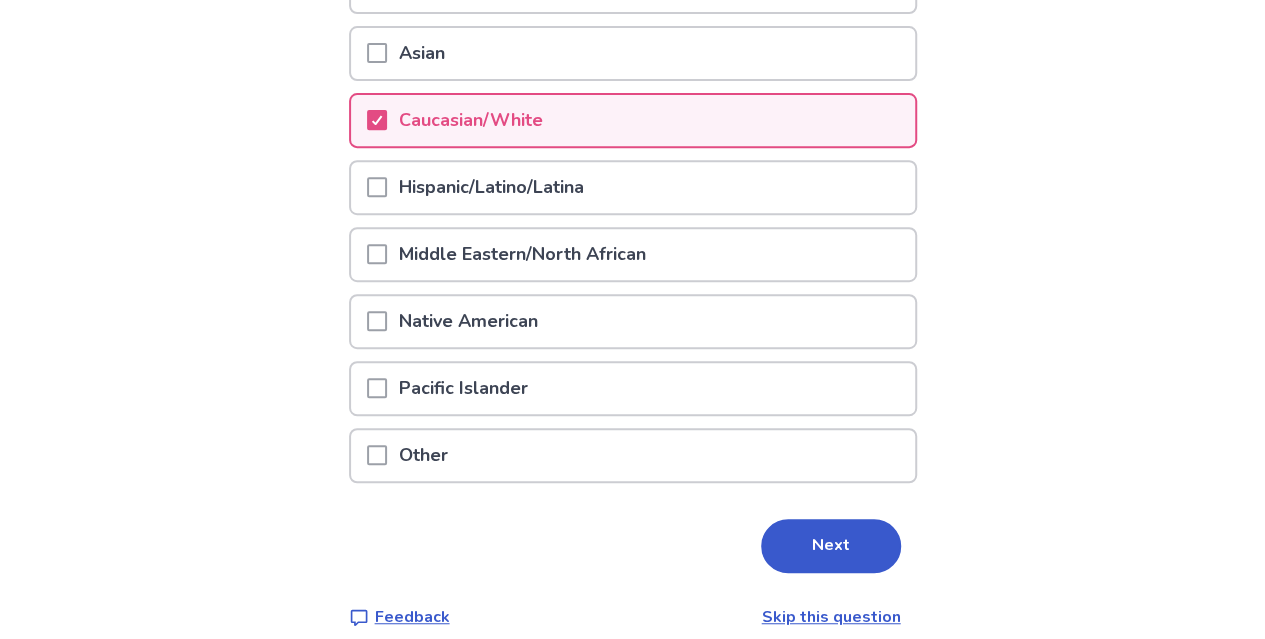 scroll, scrollTop: 357, scrollLeft: 0, axis: vertical 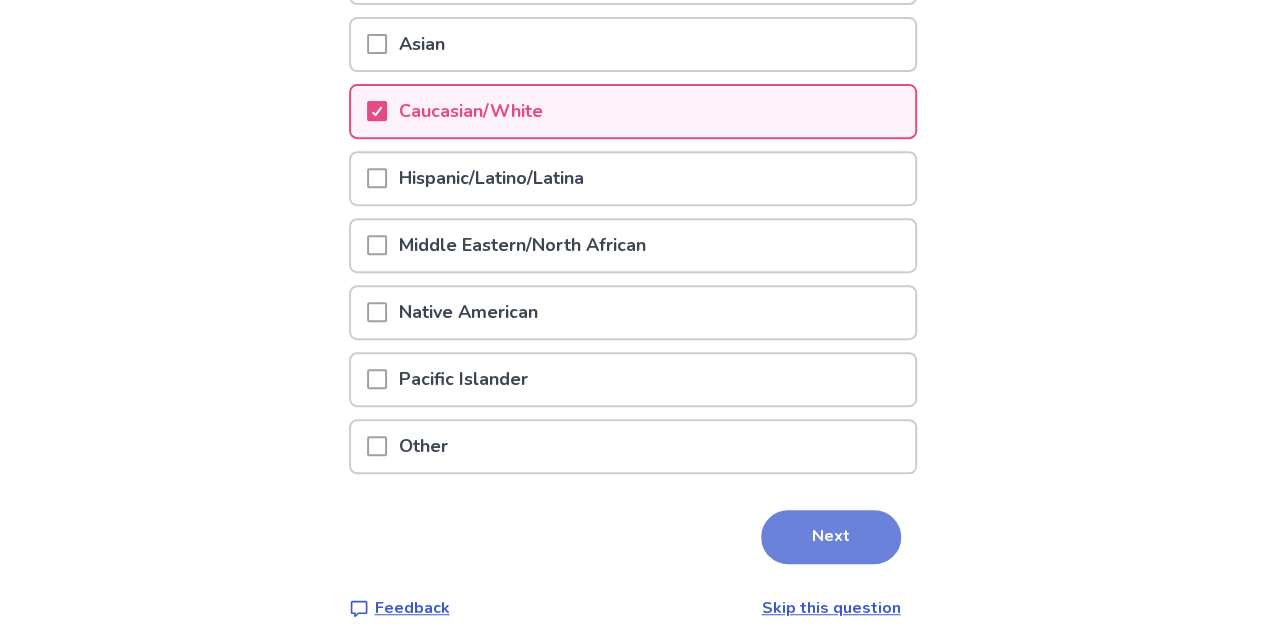 click on "Next" at bounding box center [831, 537] 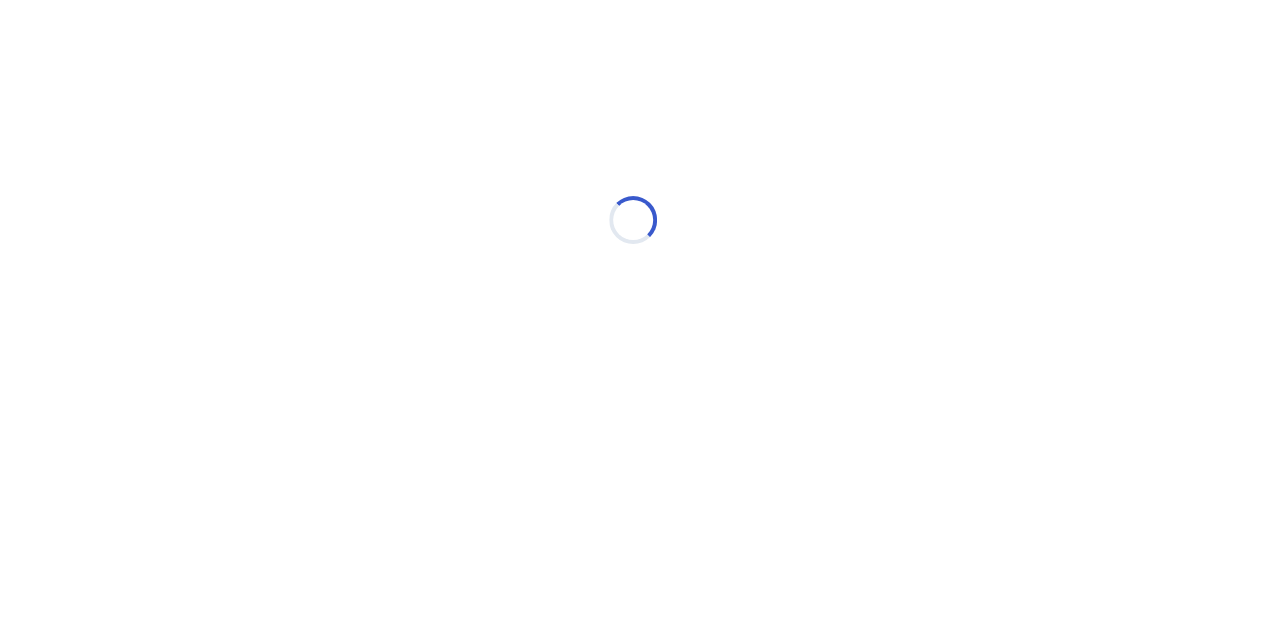 scroll, scrollTop: 0, scrollLeft: 0, axis: both 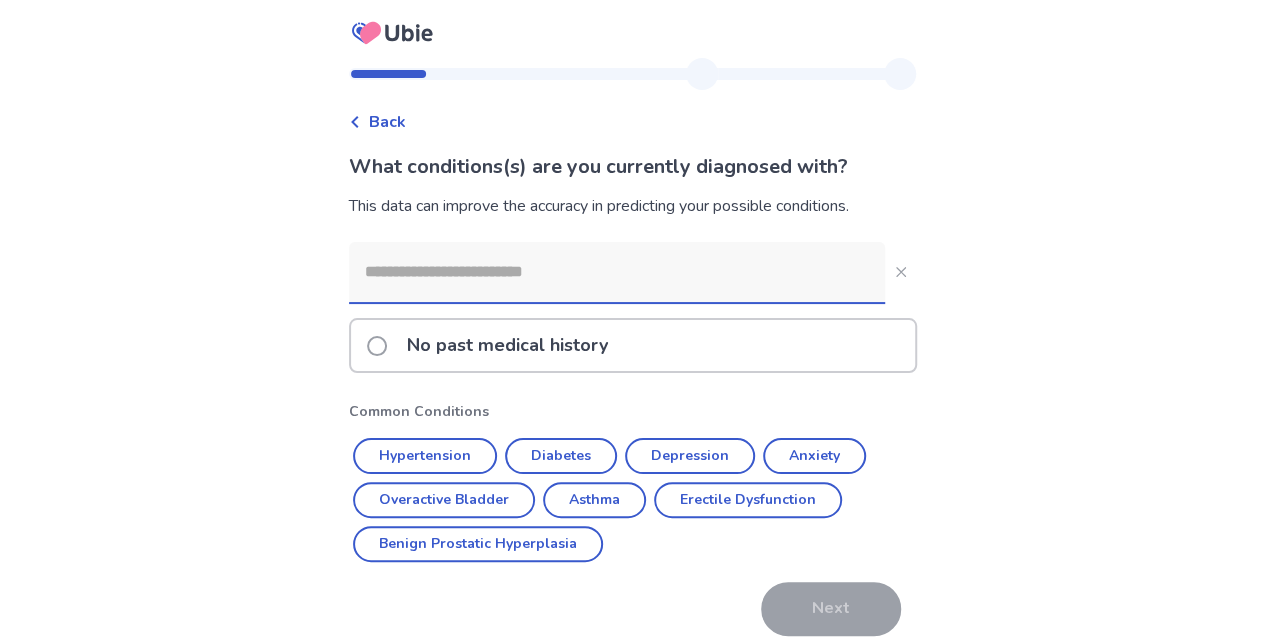 click at bounding box center (617, 272) 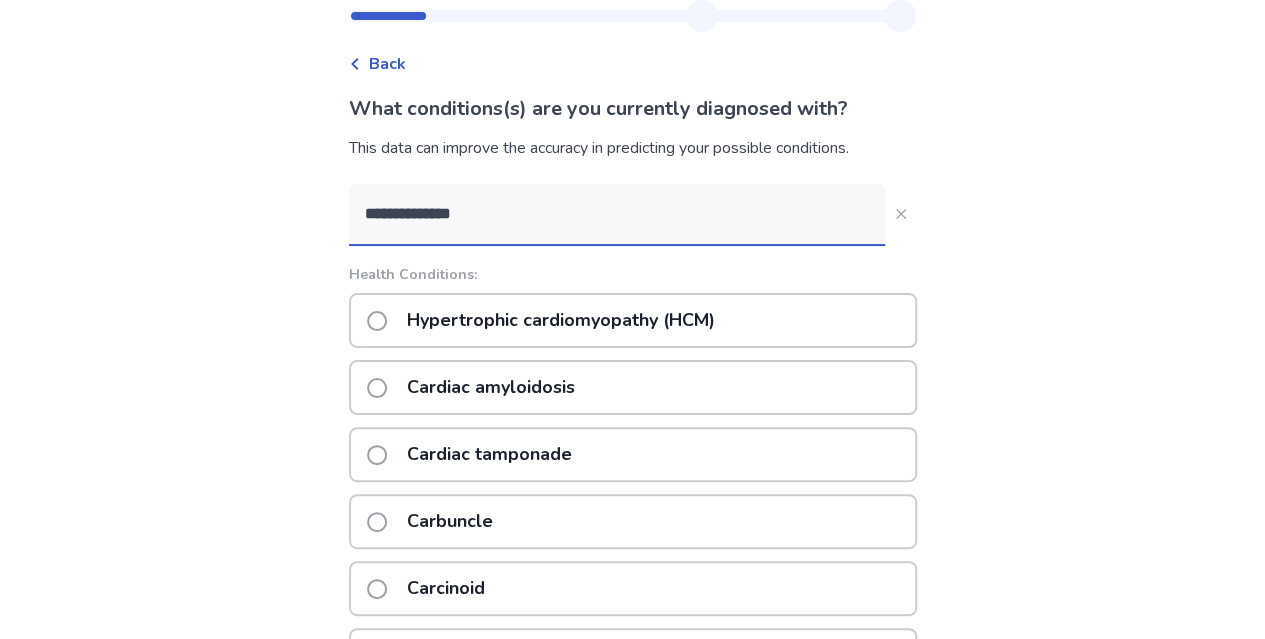 scroll, scrollTop: 39, scrollLeft: 0, axis: vertical 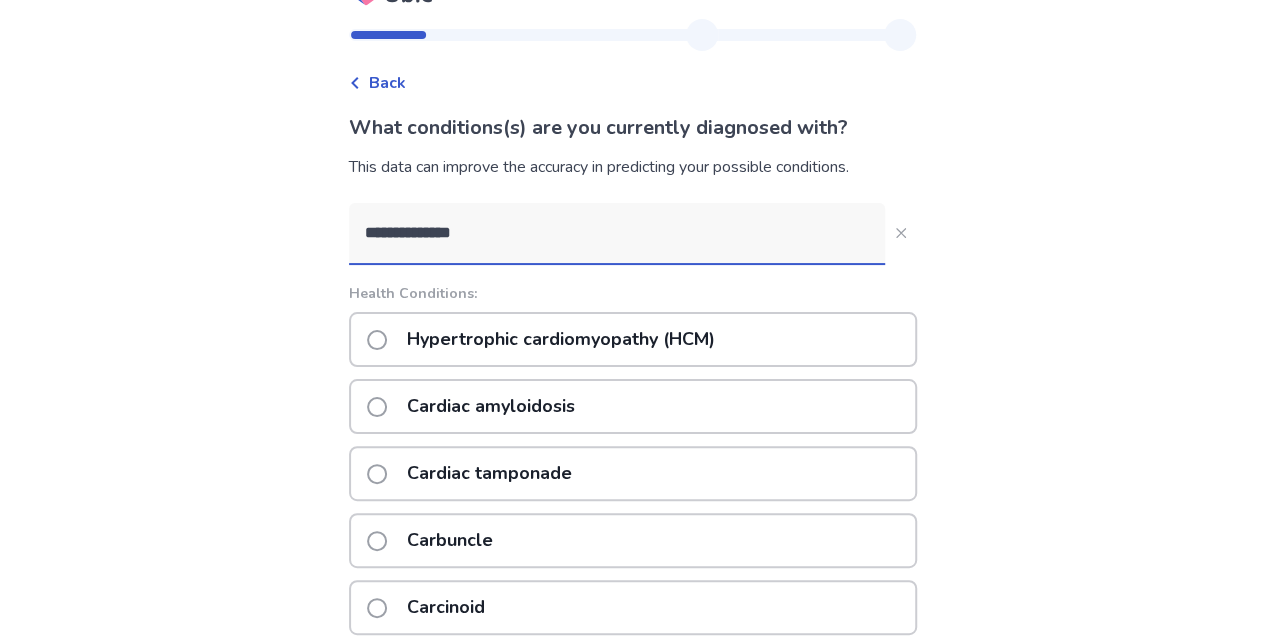 click on "**********" at bounding box center (617, 233) 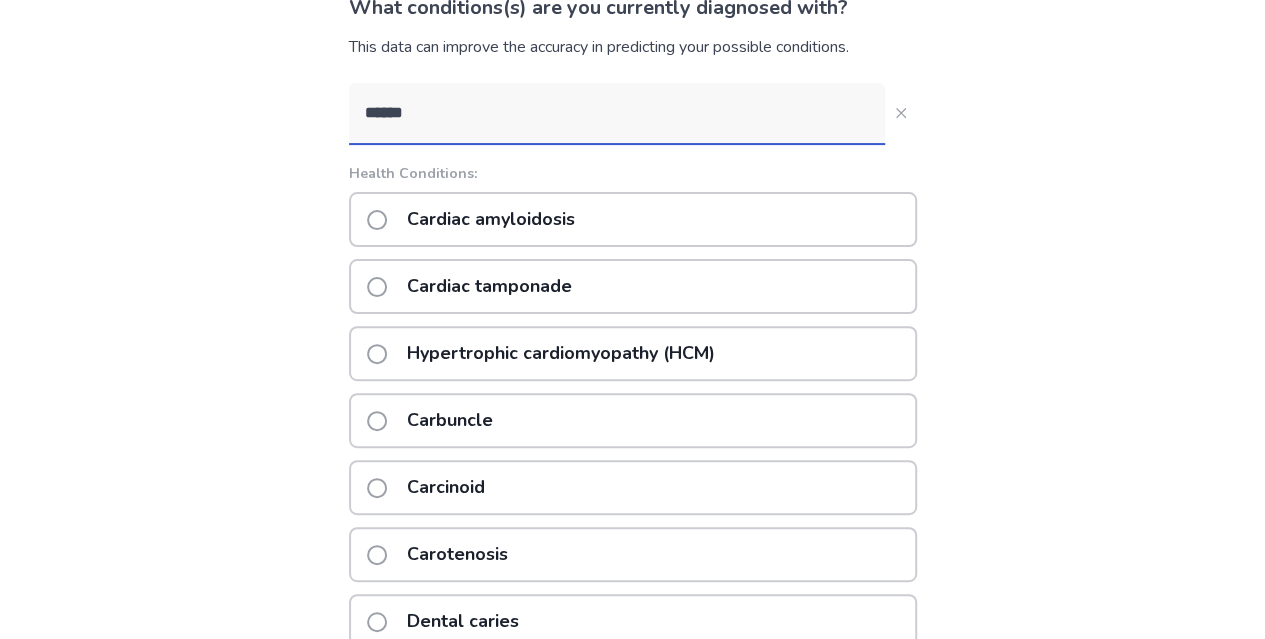 scroll, scrollTop: 151, scrollLeft: 0, axis: vertical 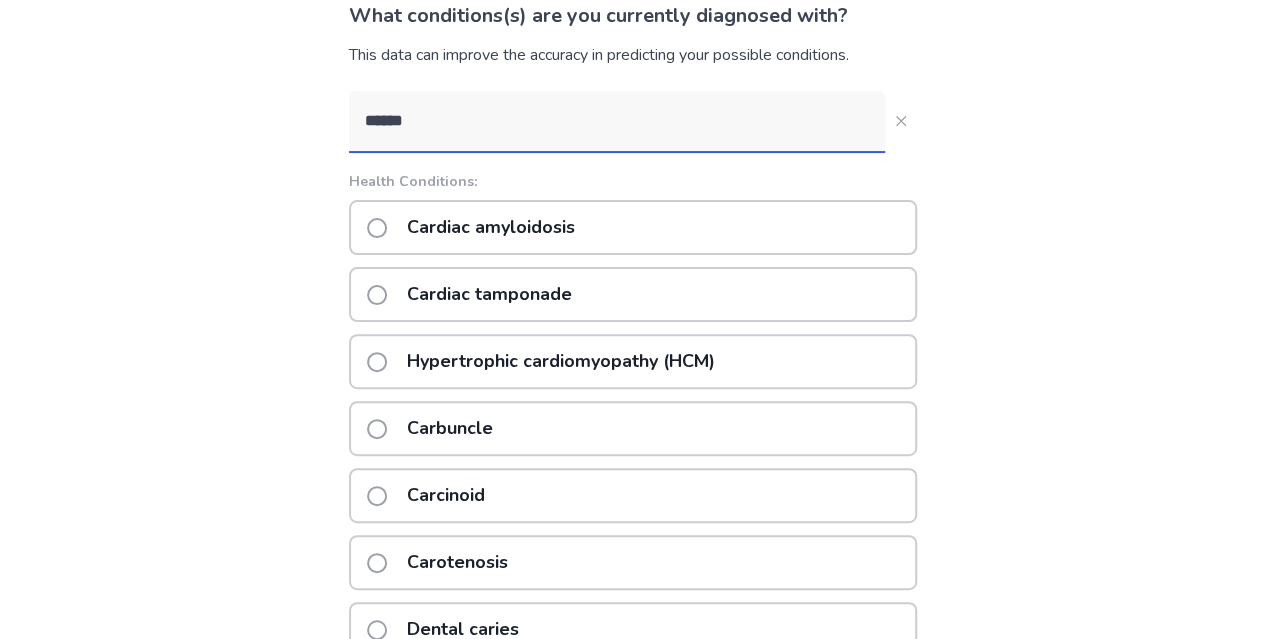 type on "******" 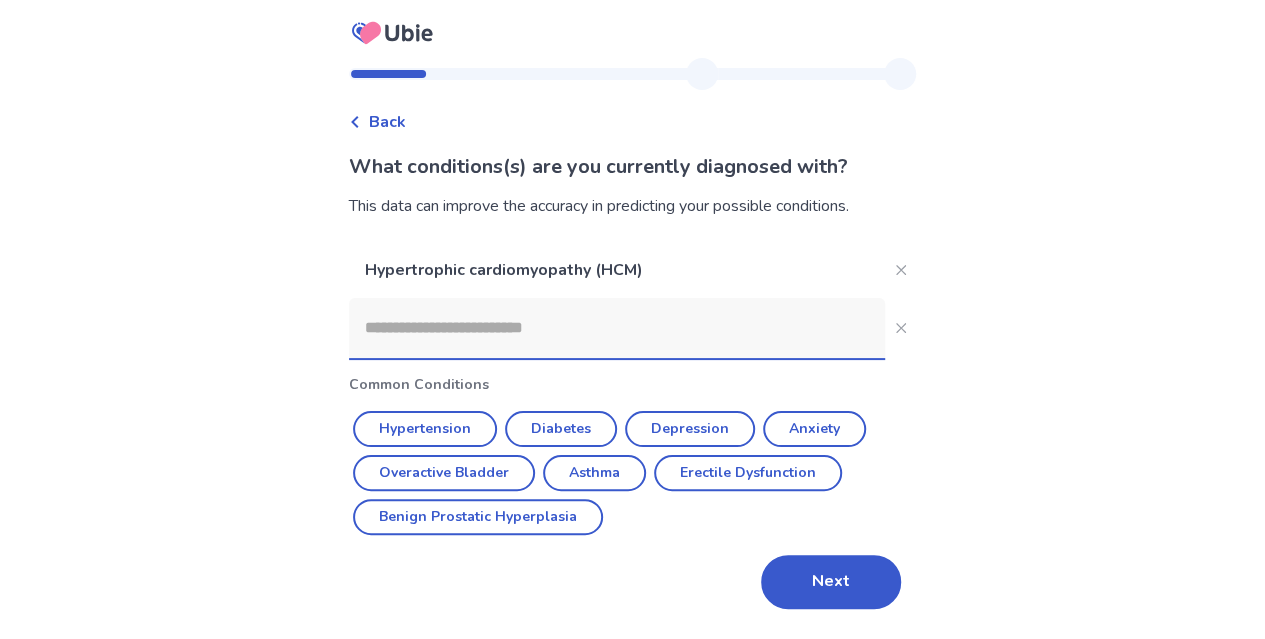 scroll, scrollTop: 0, scrollLeft: 0, axis: both 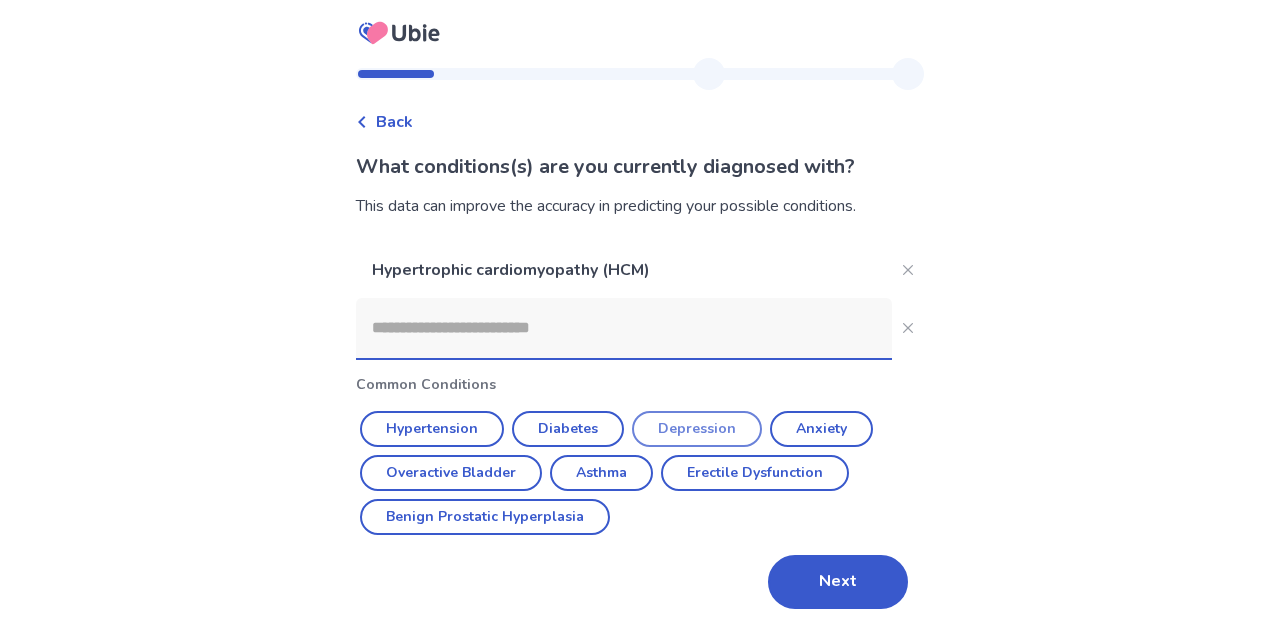 click on "Depression" at bounding box center (697, 429) 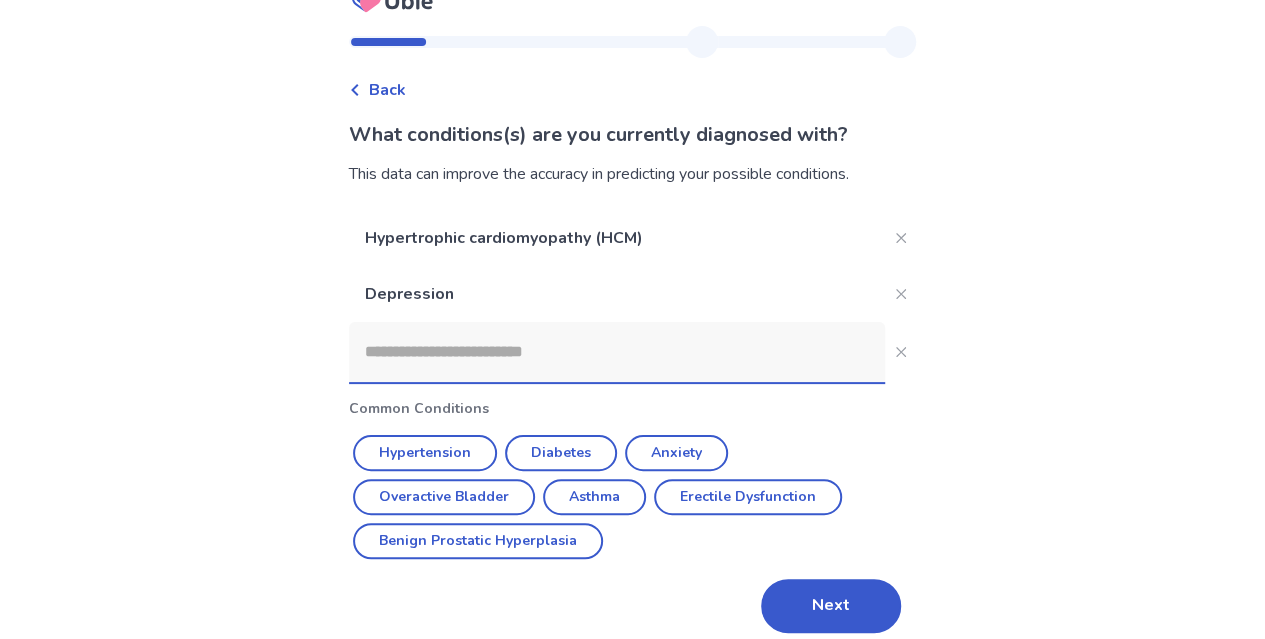 scroll, scrollTop: 50, scrollLeft: 0, axis: vertical 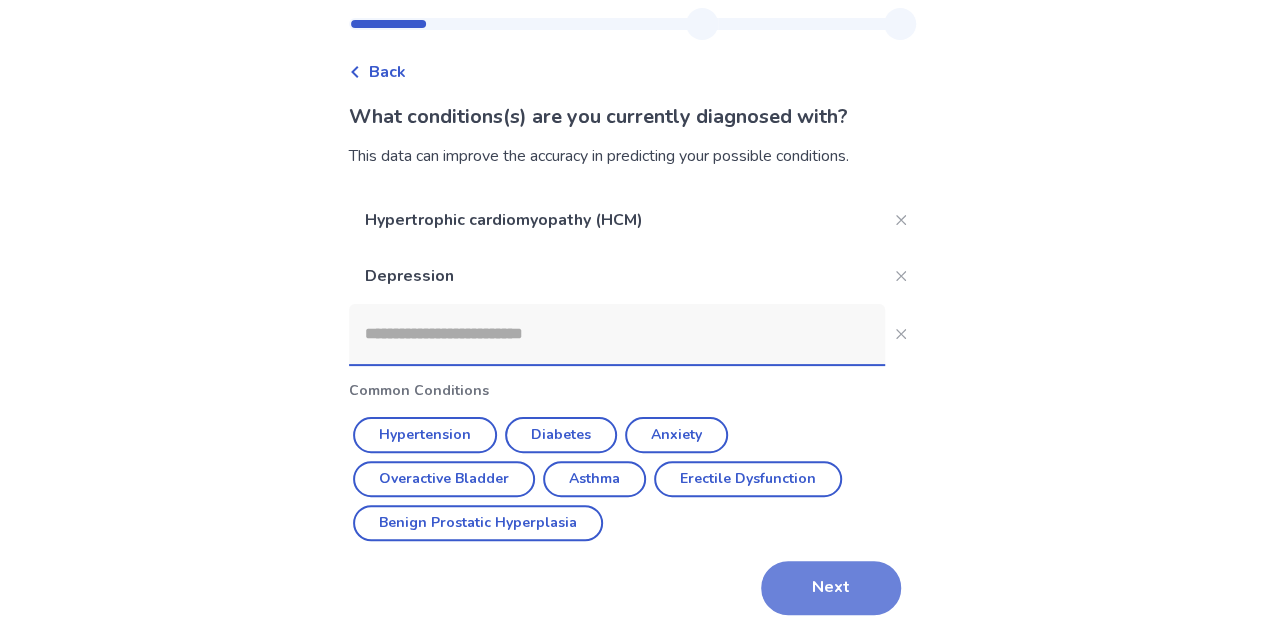 click on "Next" at bounding box center (831, 588) 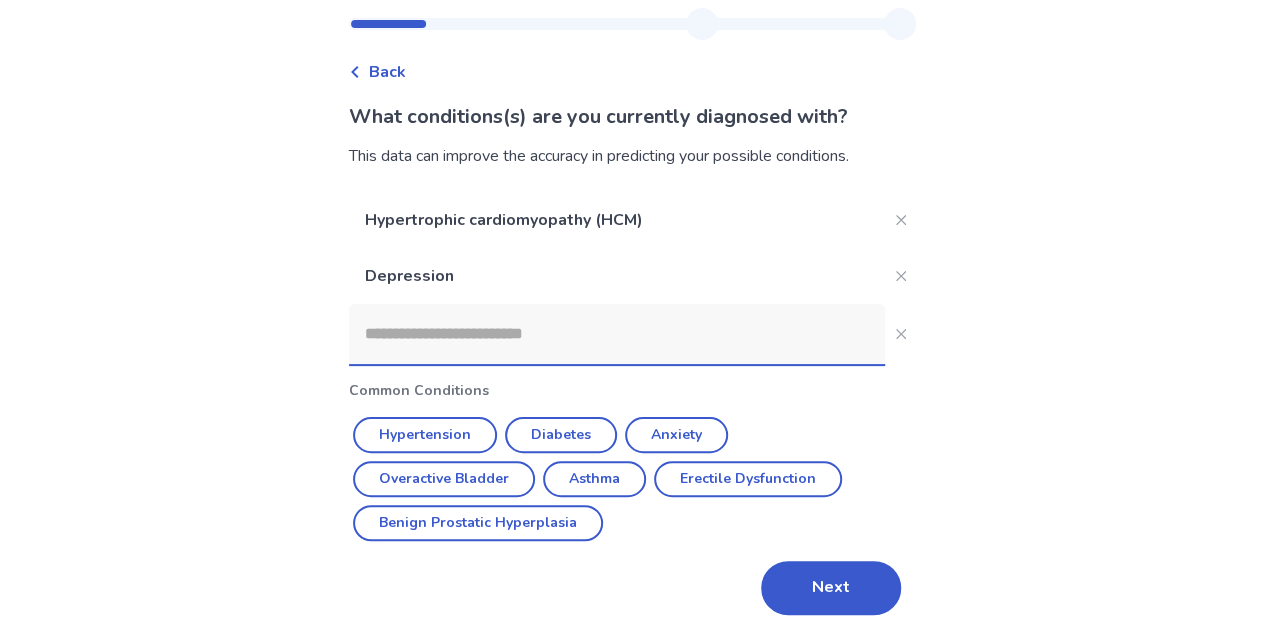 scroll, scrollTop: 0, scrollLeft: 0, axis: both 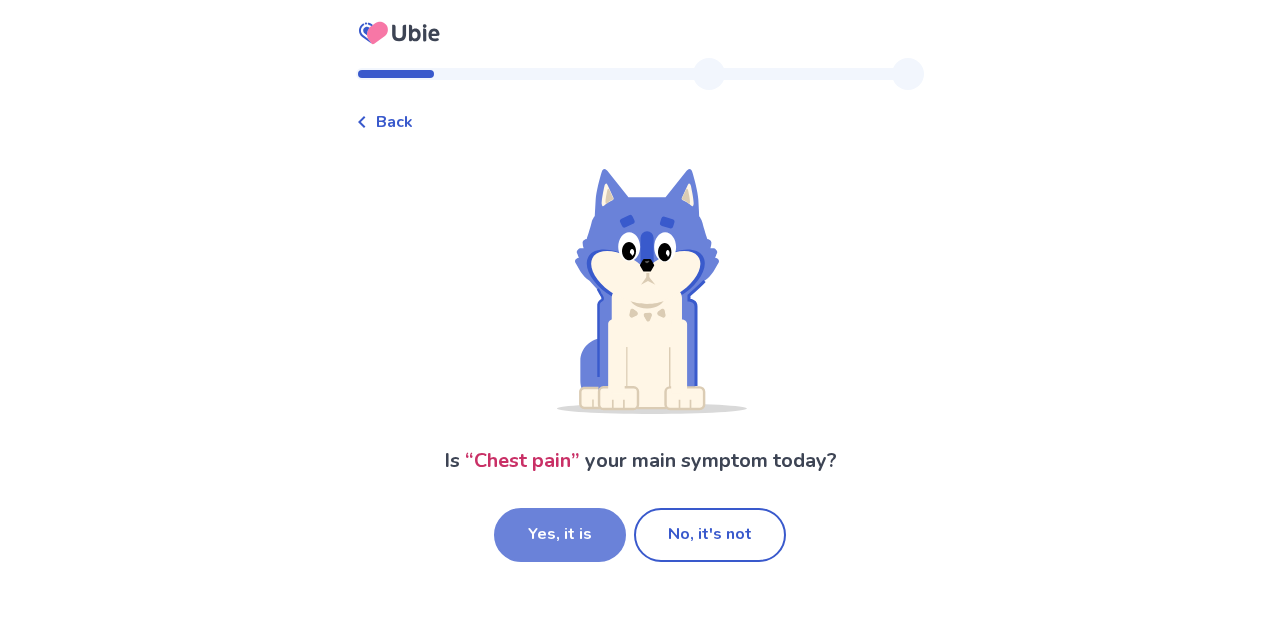 click on "Yes, it is" at bounding box center (560, 535) 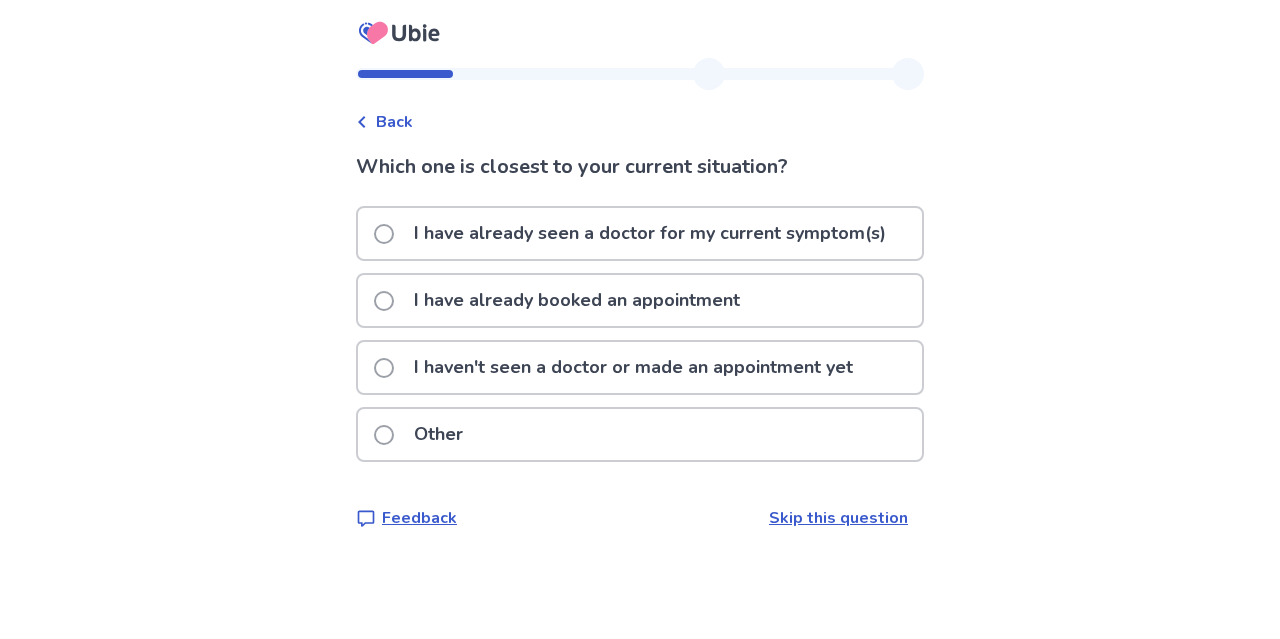 click at bounding box center [384, 368] 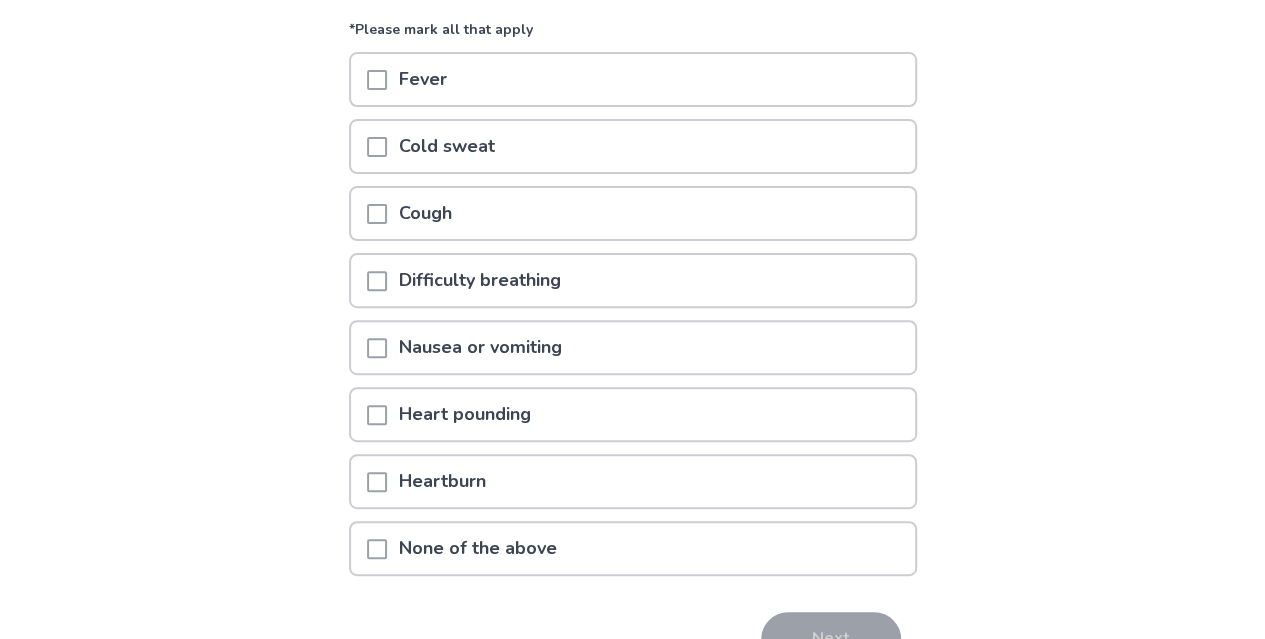 scroll, scrollTop: 257, scrollLeft: 0, axis: vertical 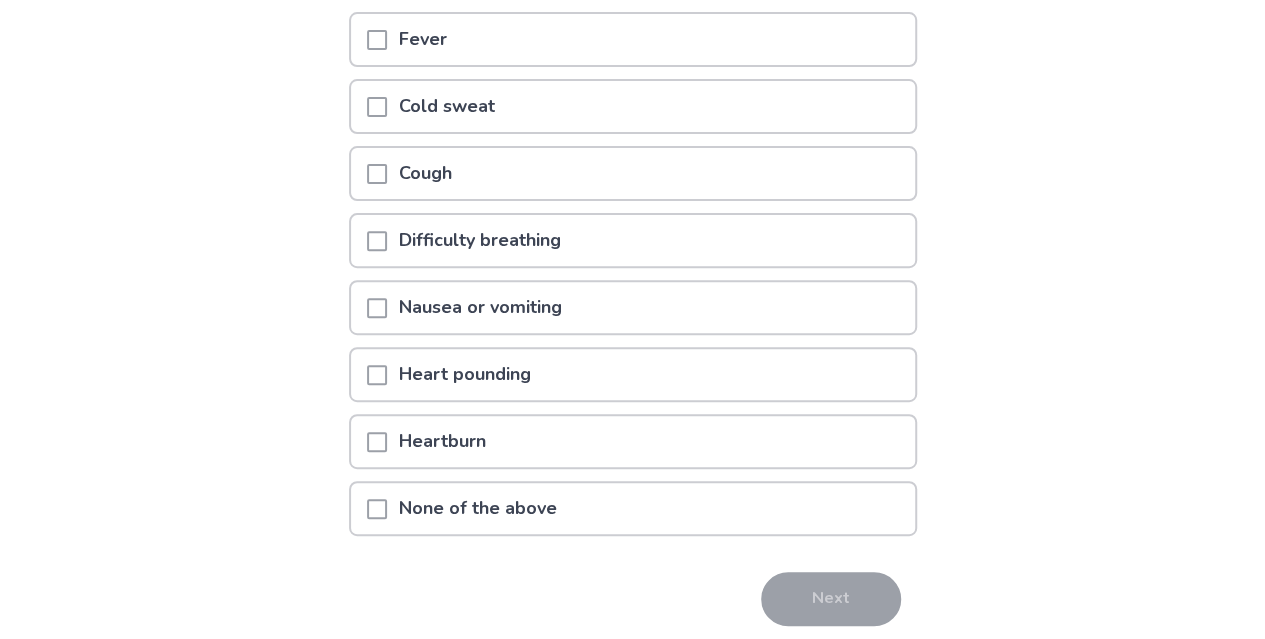 click at bounding box center [377, 509] 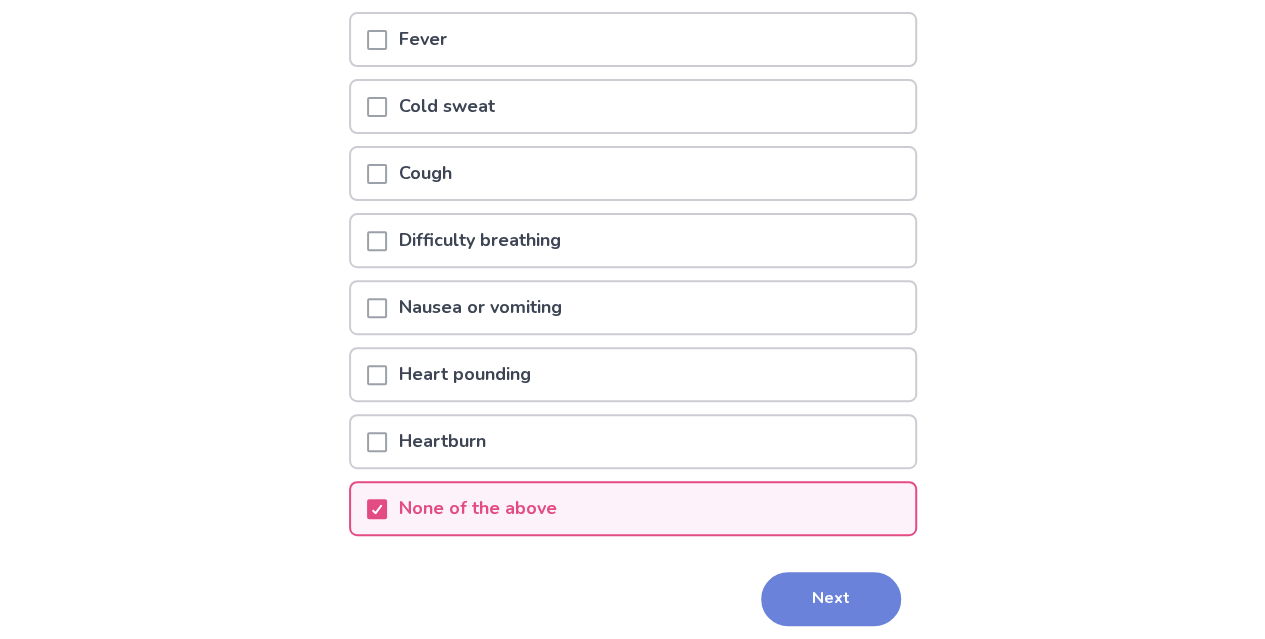 click on "Next" at bounding box center (831, 599) 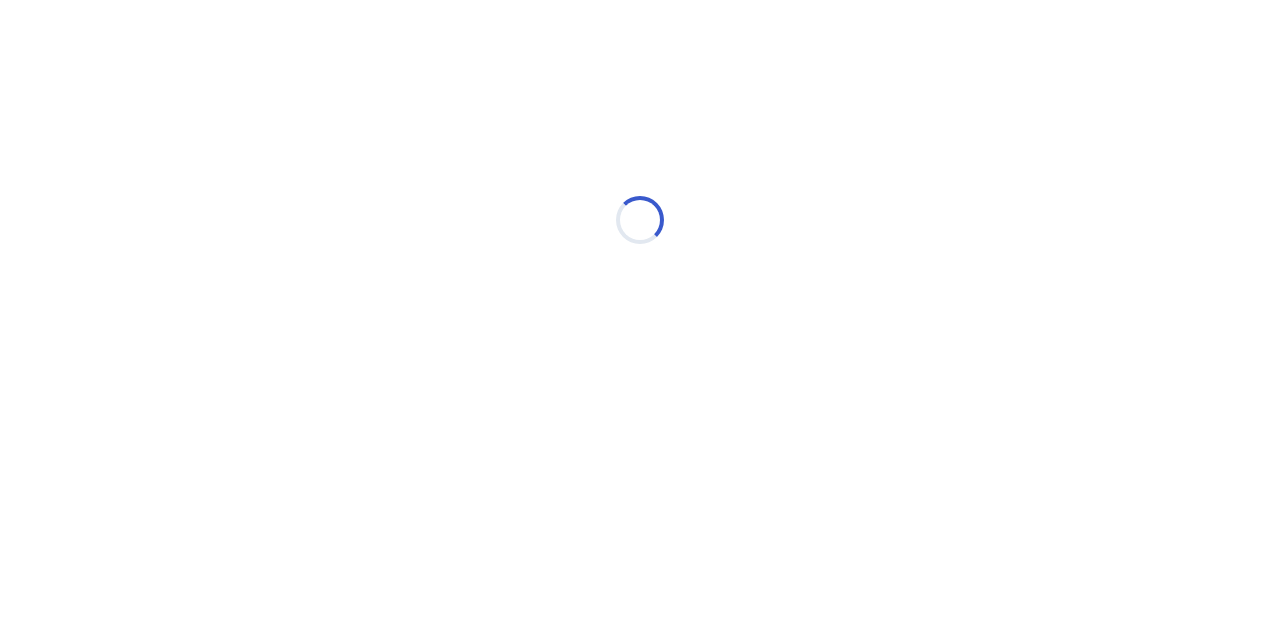 select on "*" 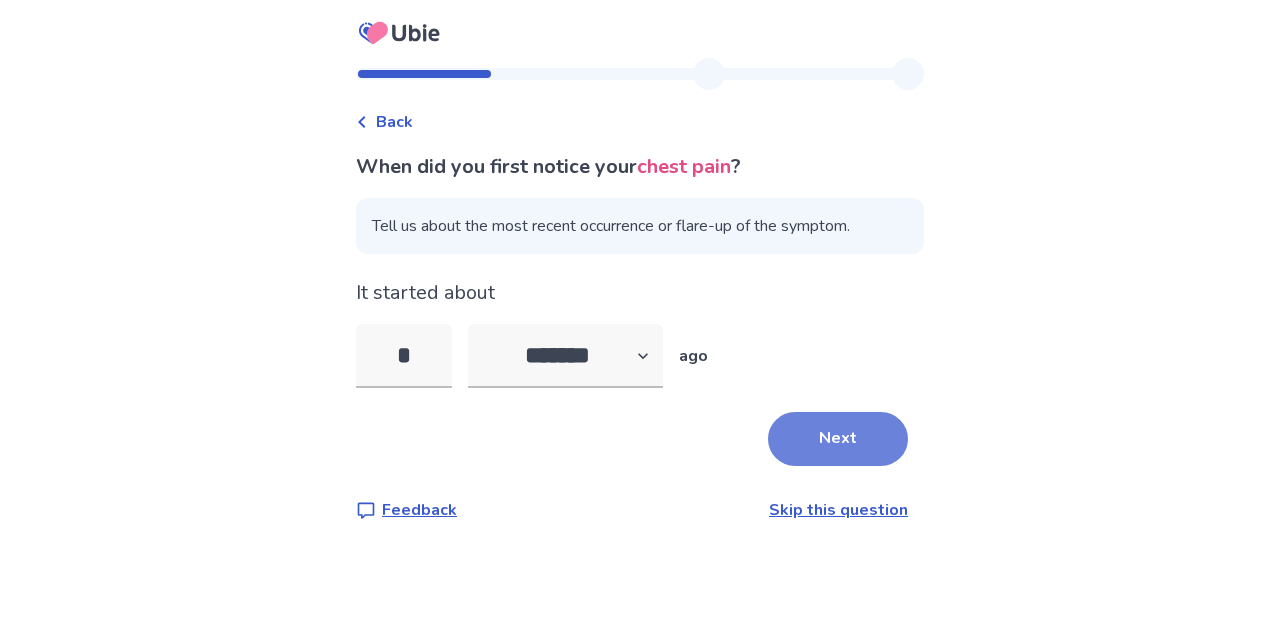 type on "*" 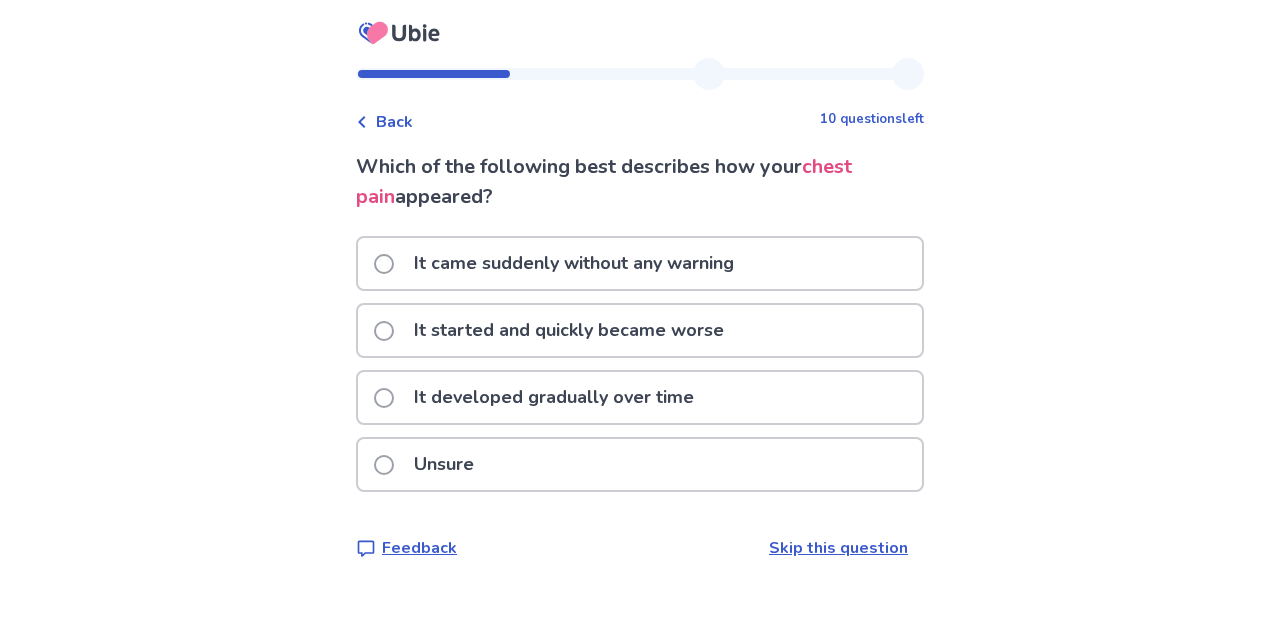 click at bounding box center [384, 264] 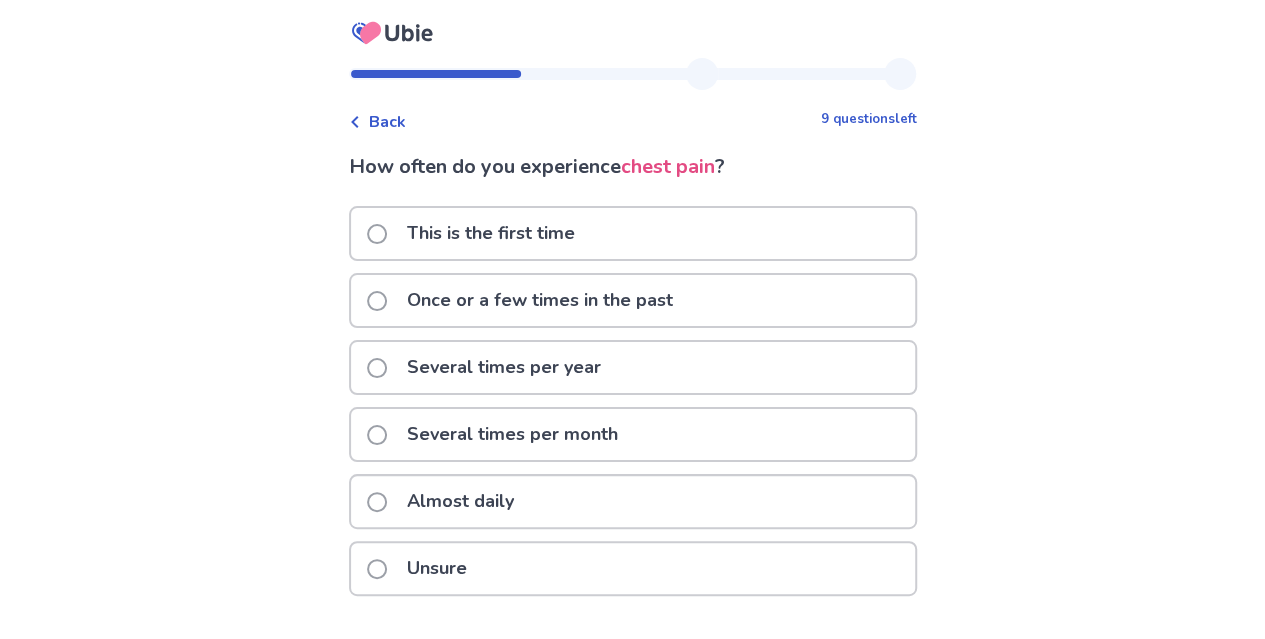 click at bounding box center [377, 234] 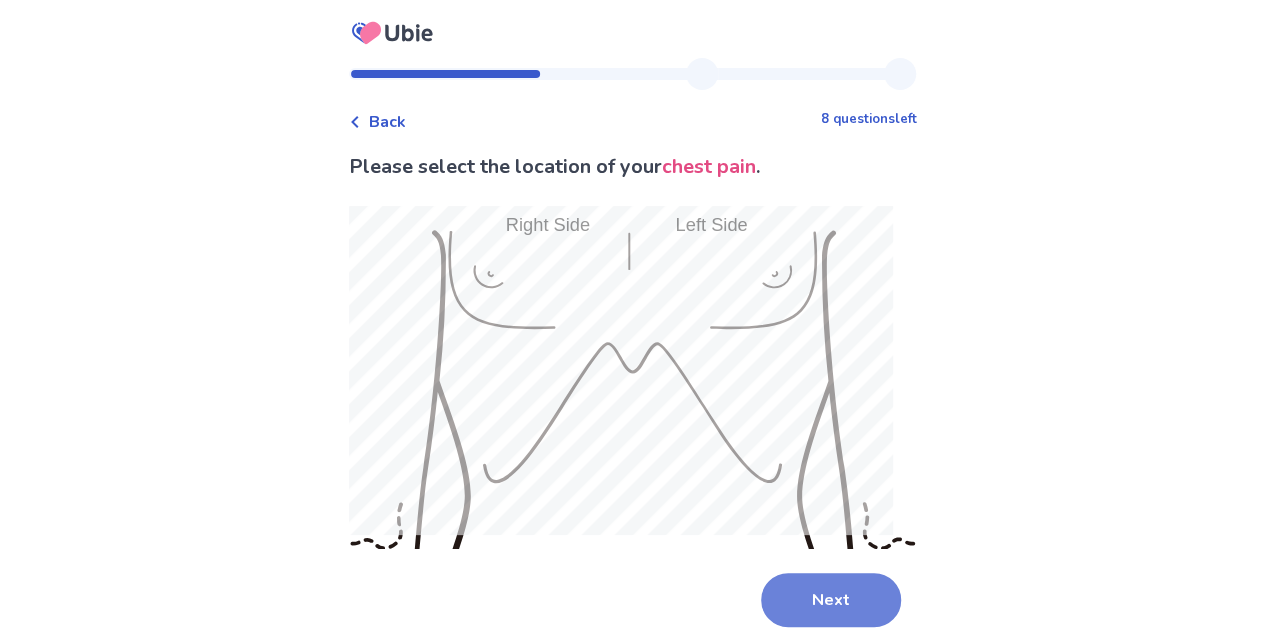 click on "Next" at bounding box center (831, 600) 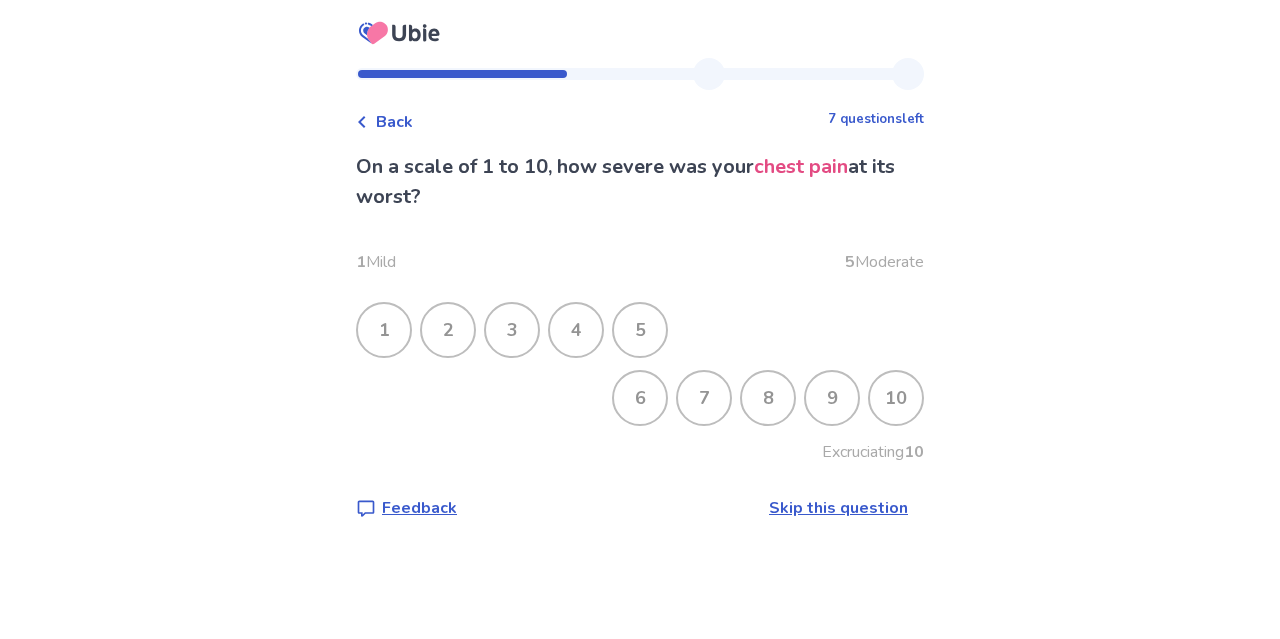 click on "2" at bounding box center (448, 330) 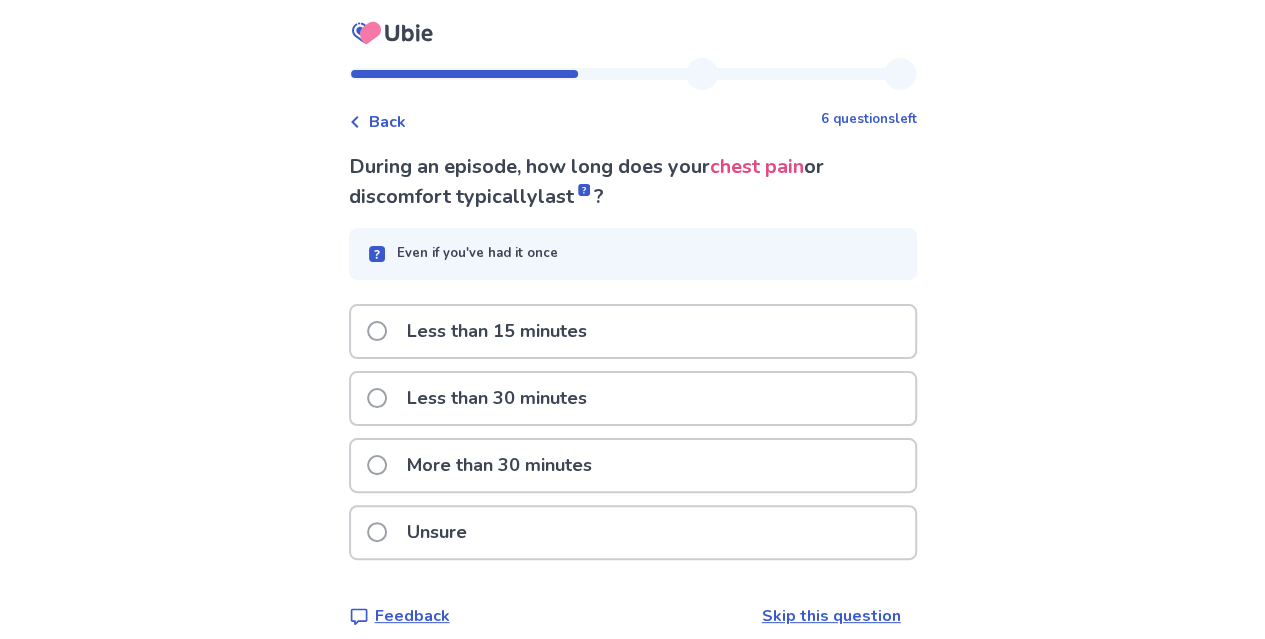 click at bounding box center (377, 532) 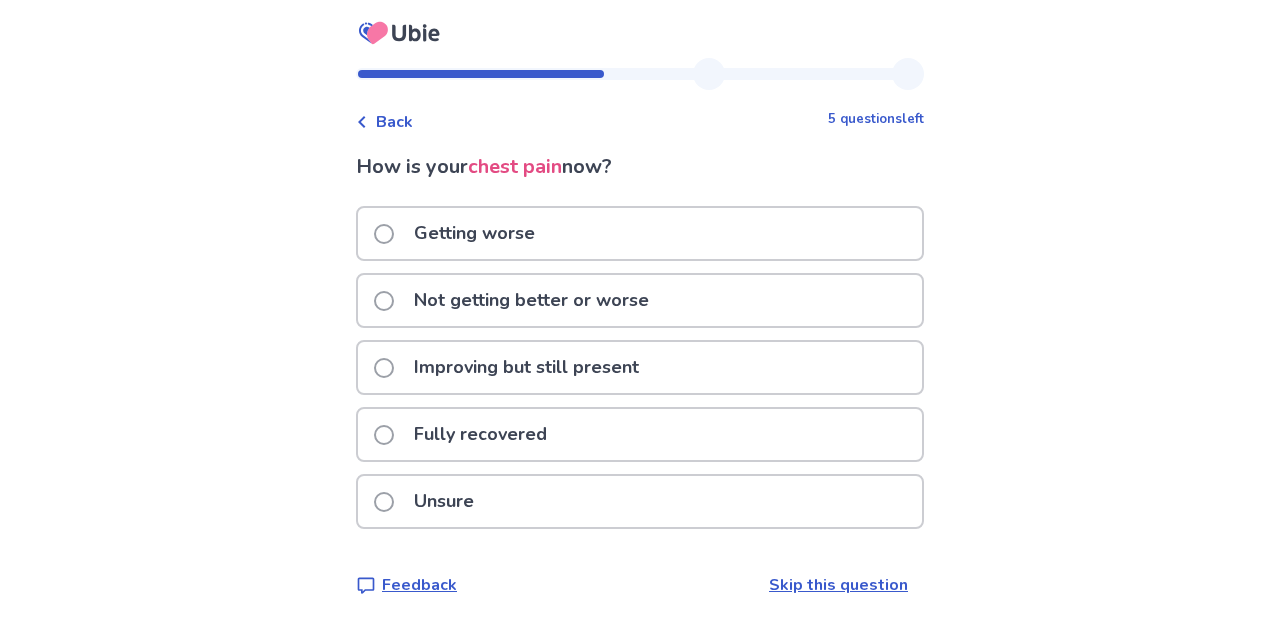 click at bounding box center (384, 301) 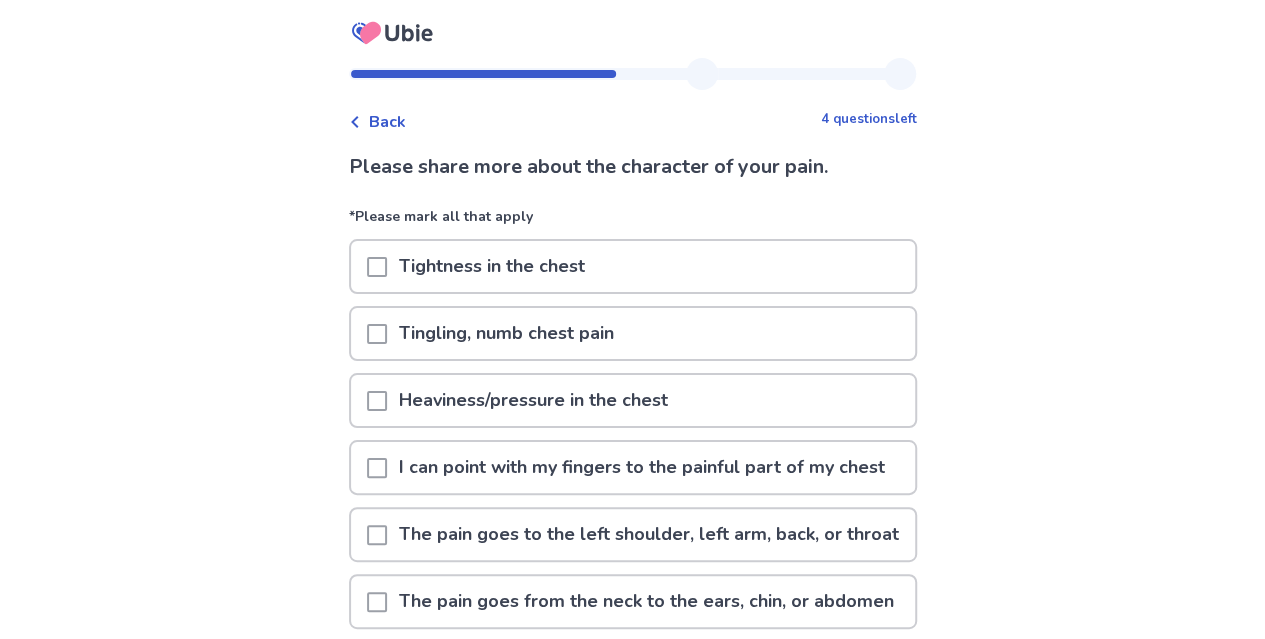 click at bounding box center (377, 468) 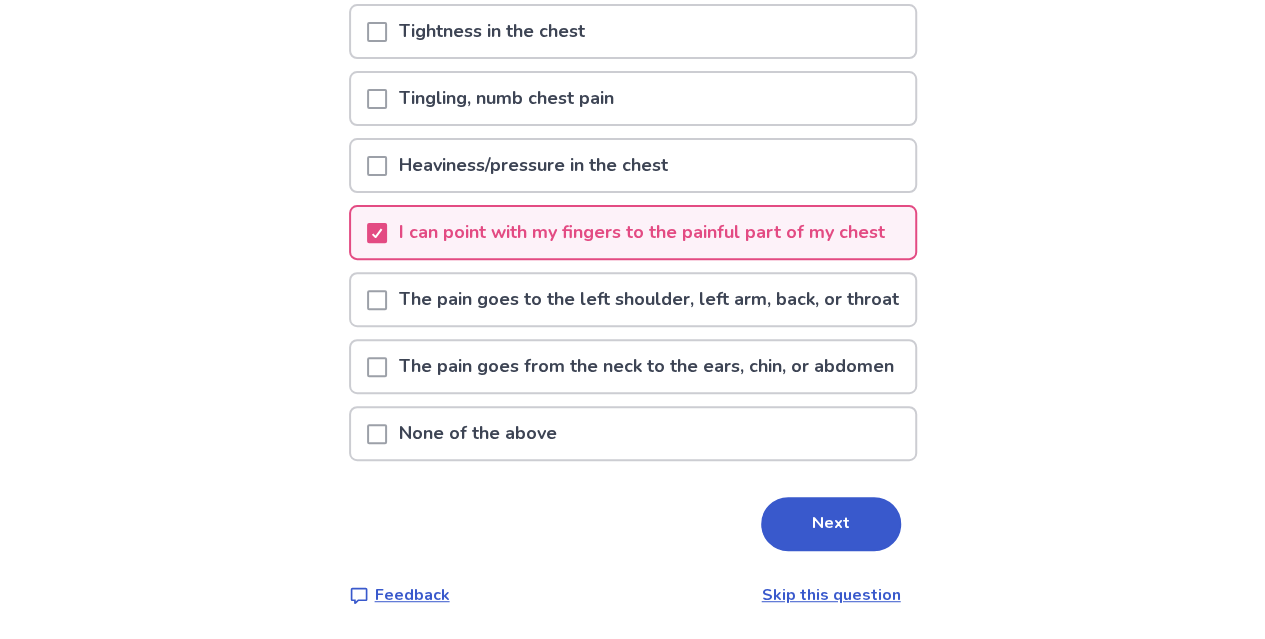 scroll, scrollTop: 309, scrollLeft: 0, axis: vertical 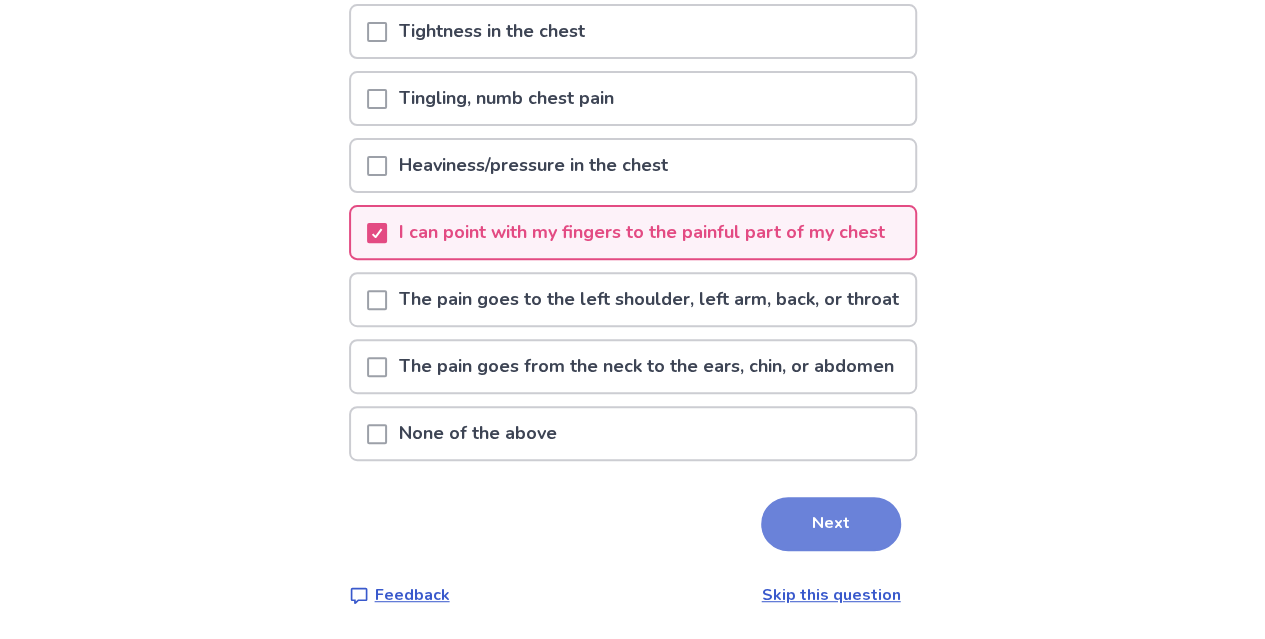 click on "Next" at bounding box center (831, 524) 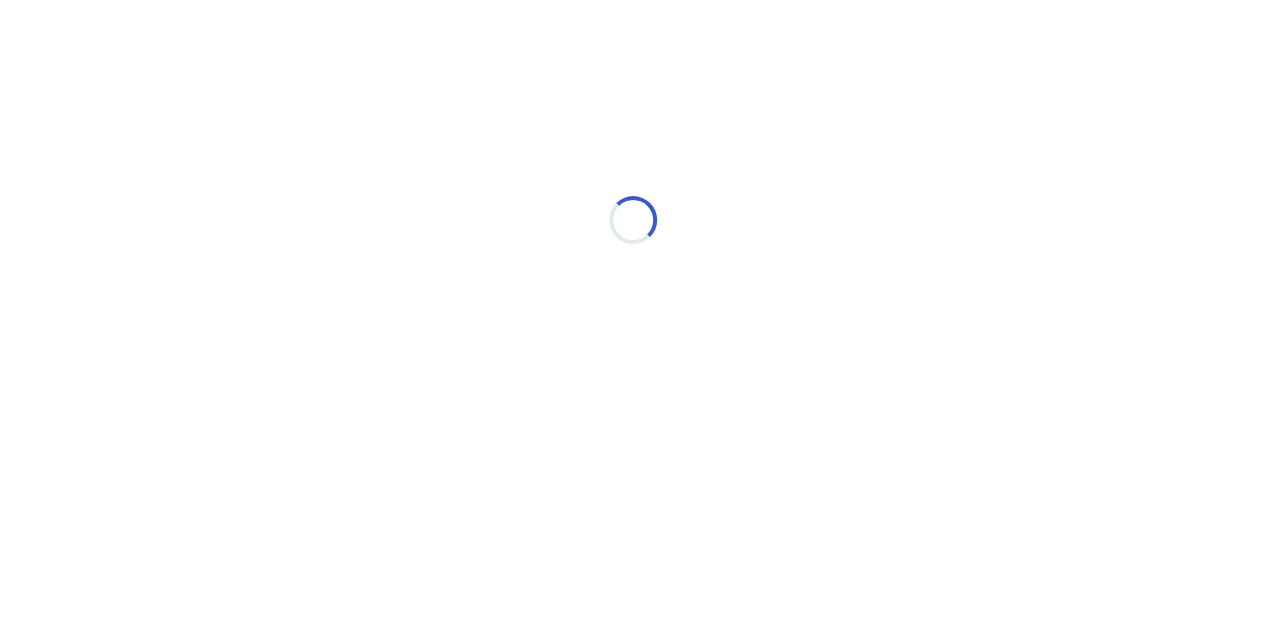scroll, scrollTop: 0, scrollLeft: 0, axis: both 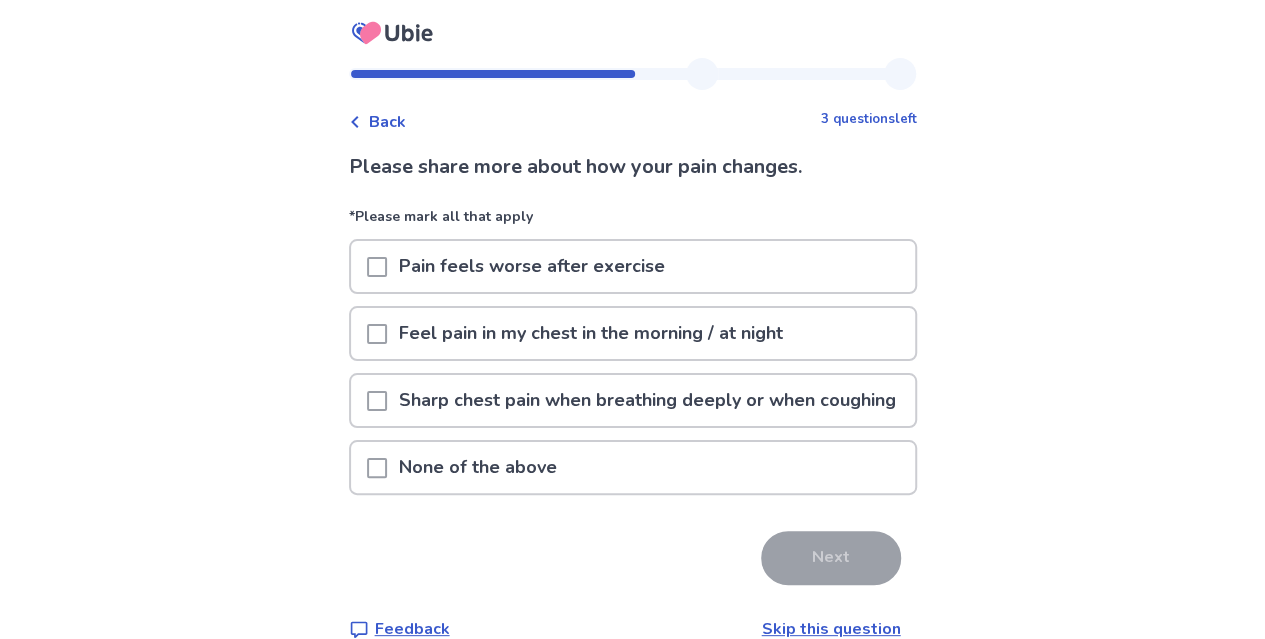 click at bounding box center (377, 401) 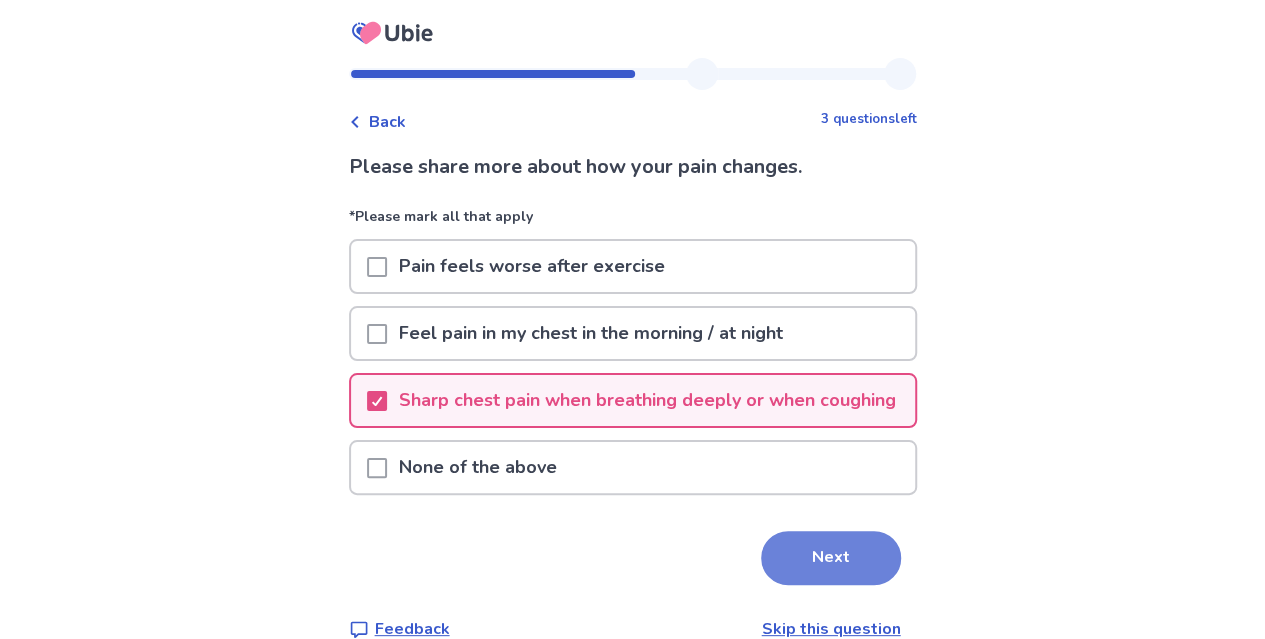 click on "Next" at bounding box center (831, 558) 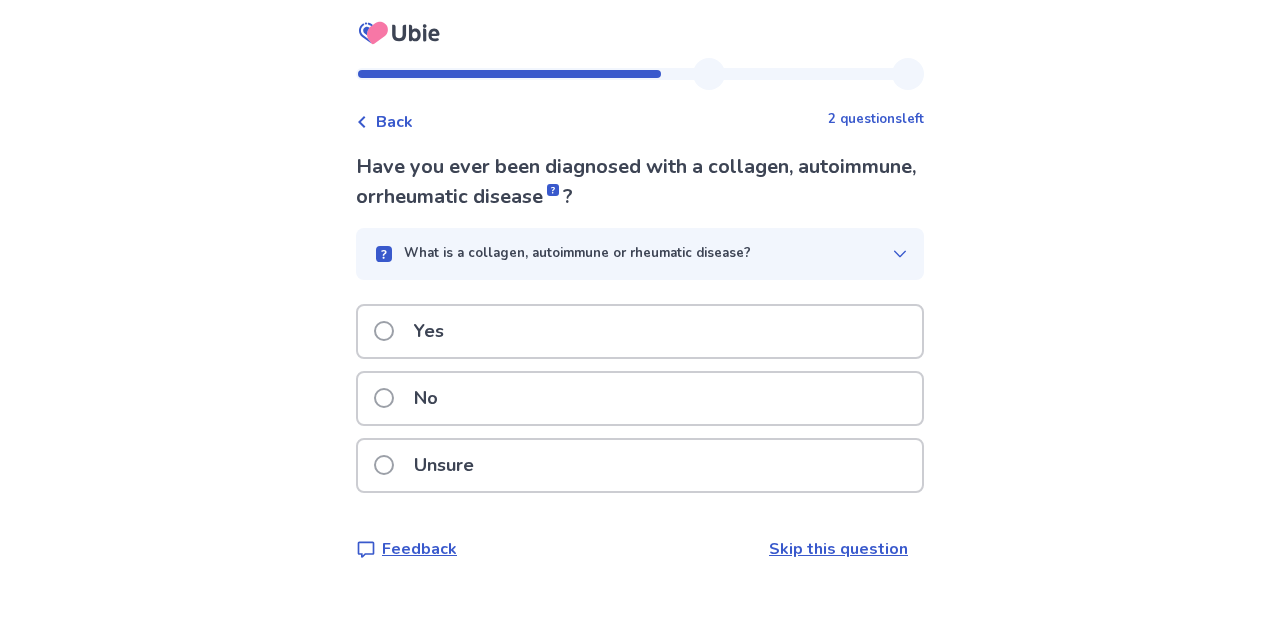 click at bounding box center (384, 398) 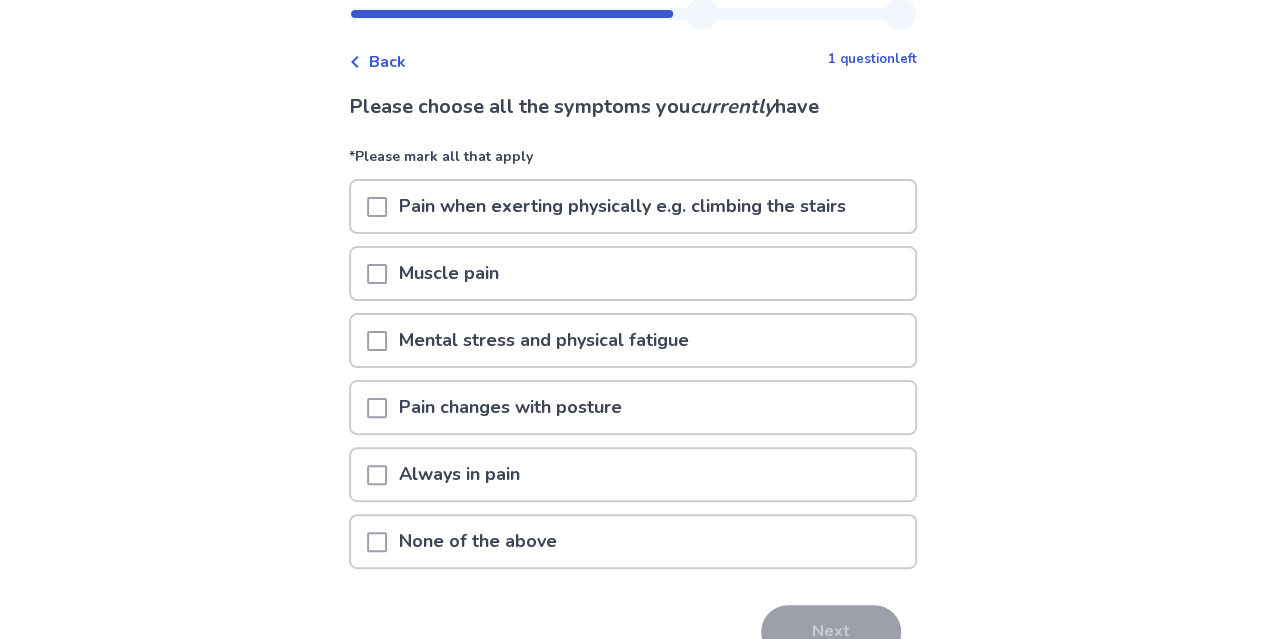 scroll, scrollTop: 62, scrollLeft: 0, axis: vertical 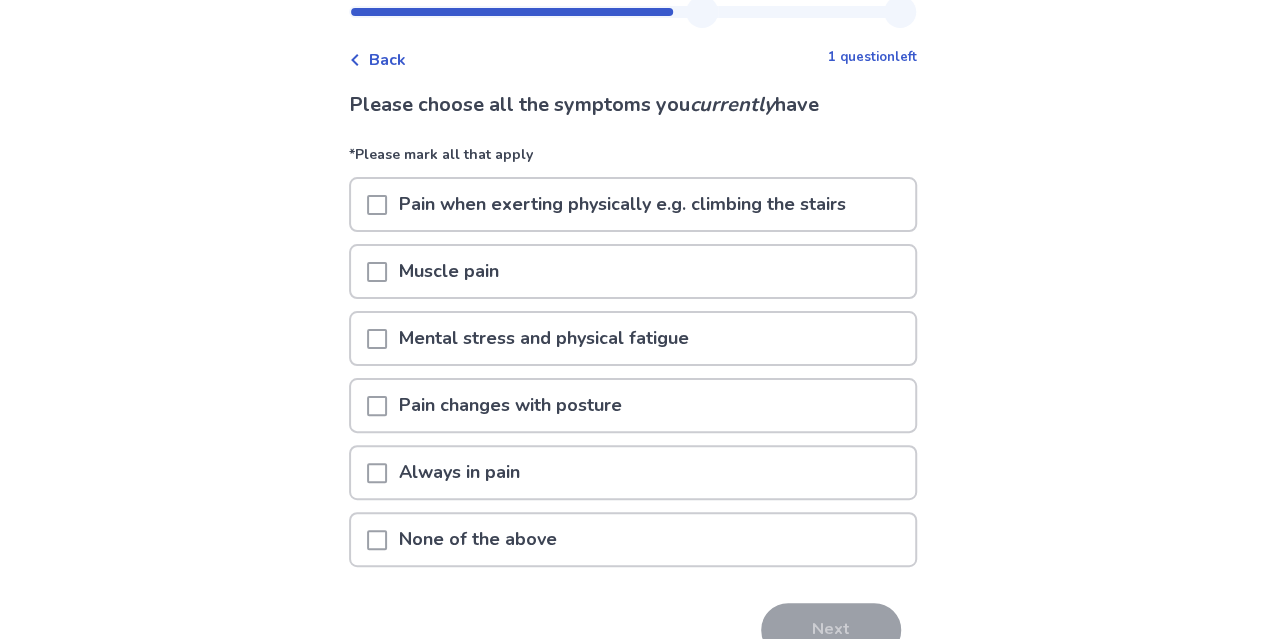click at bounding box center (377, 406) 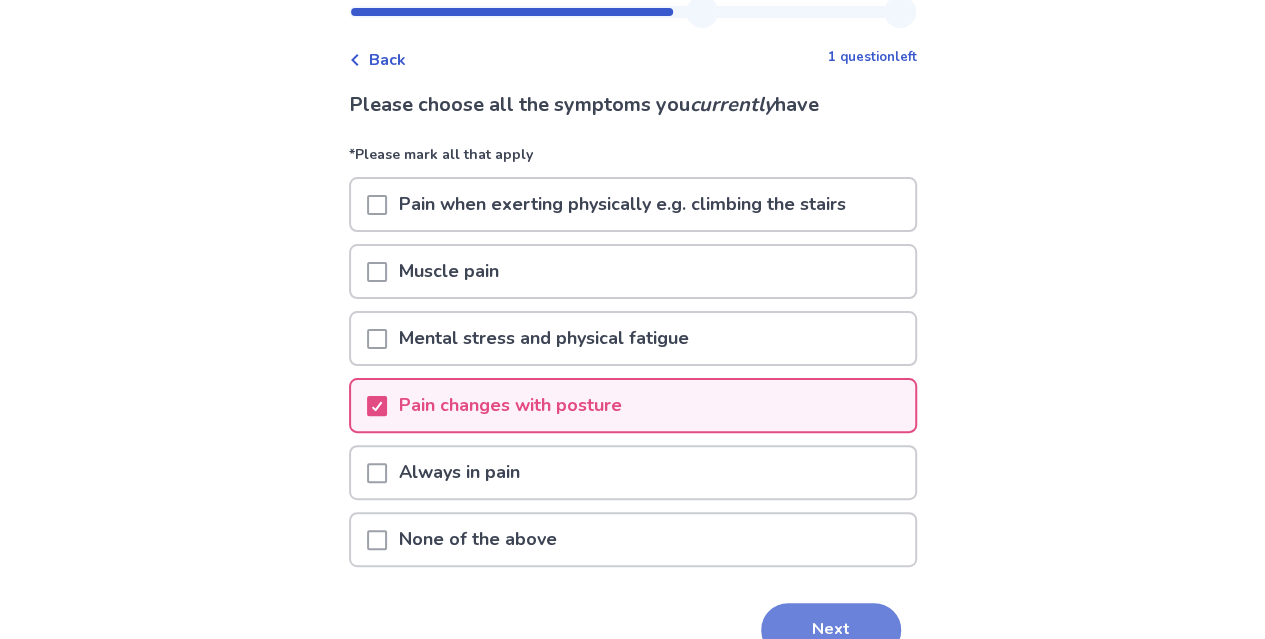 click on "Next" at bounding box center (831, 630) 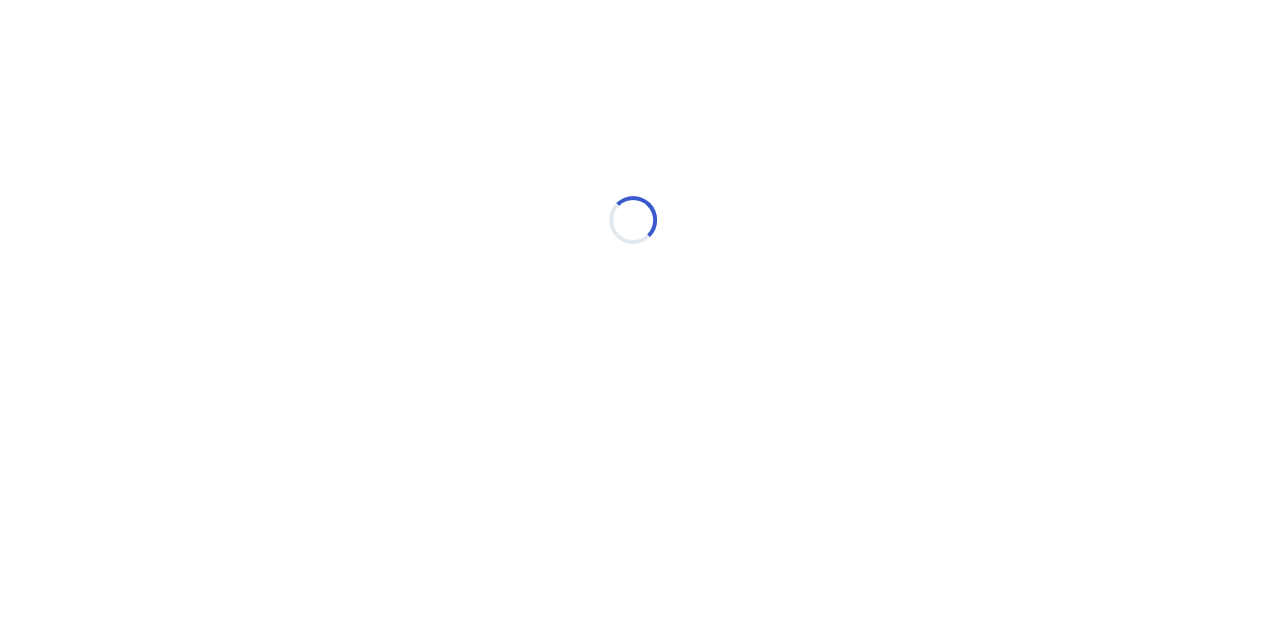 scroll, scrollTop: 0, scrollLeft: 0, axis: both 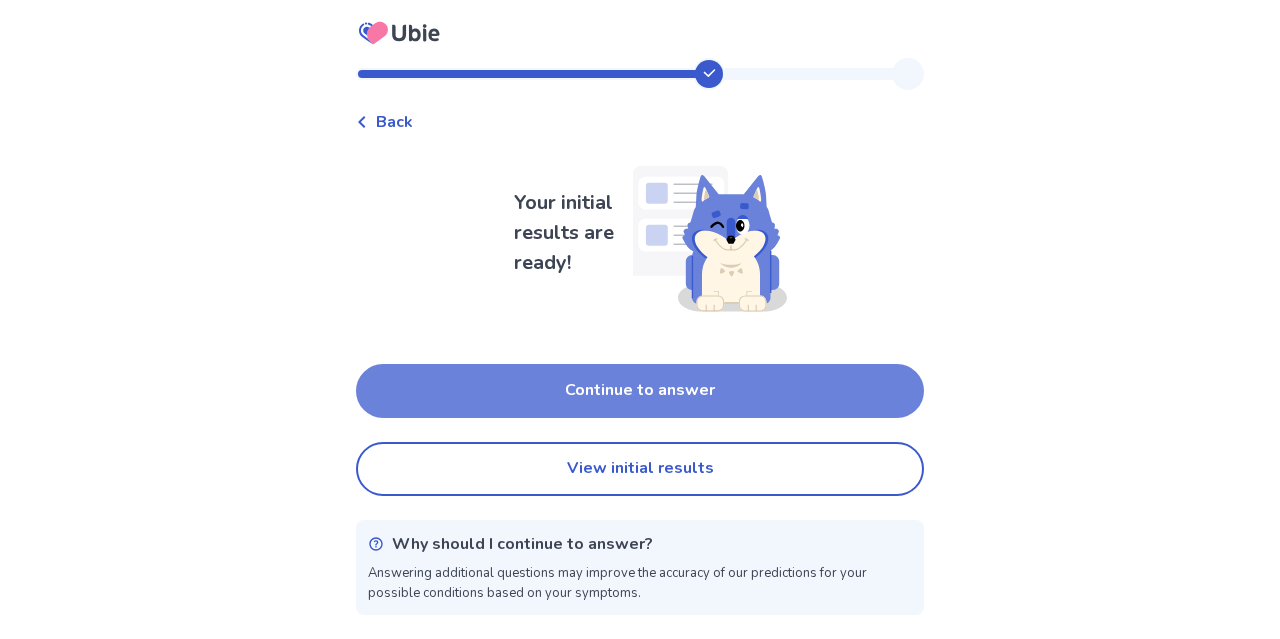 click on "Continue to answer" at bounding box center [640, 391] 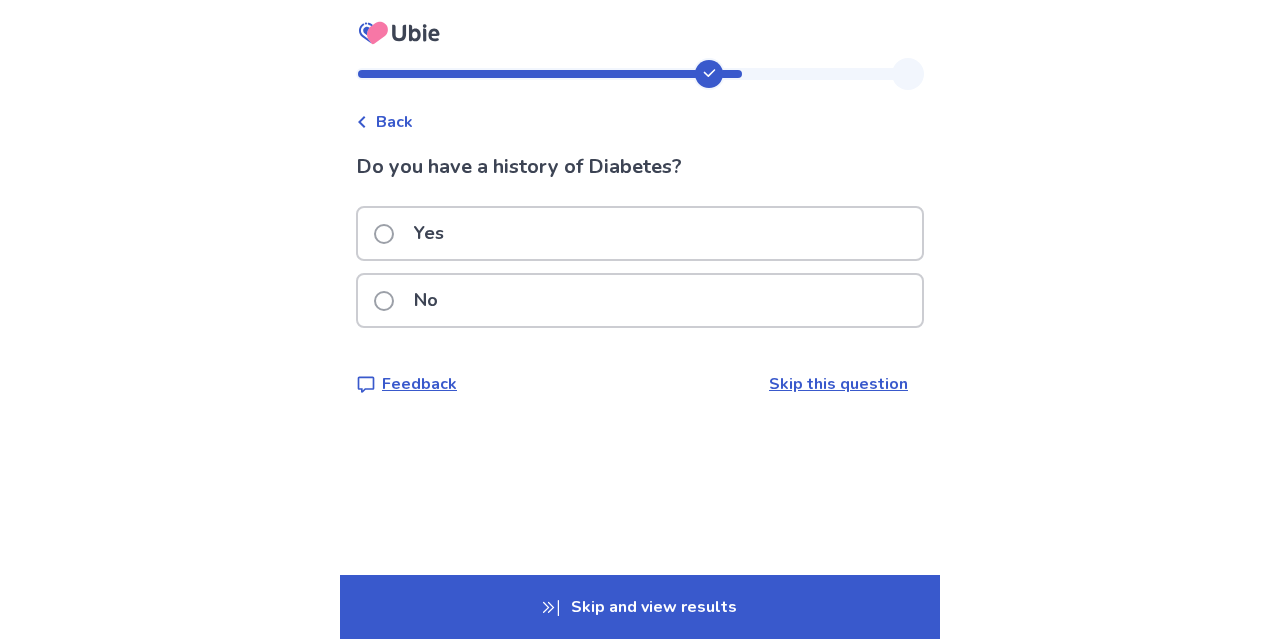 click at bounding box center (384, 301) 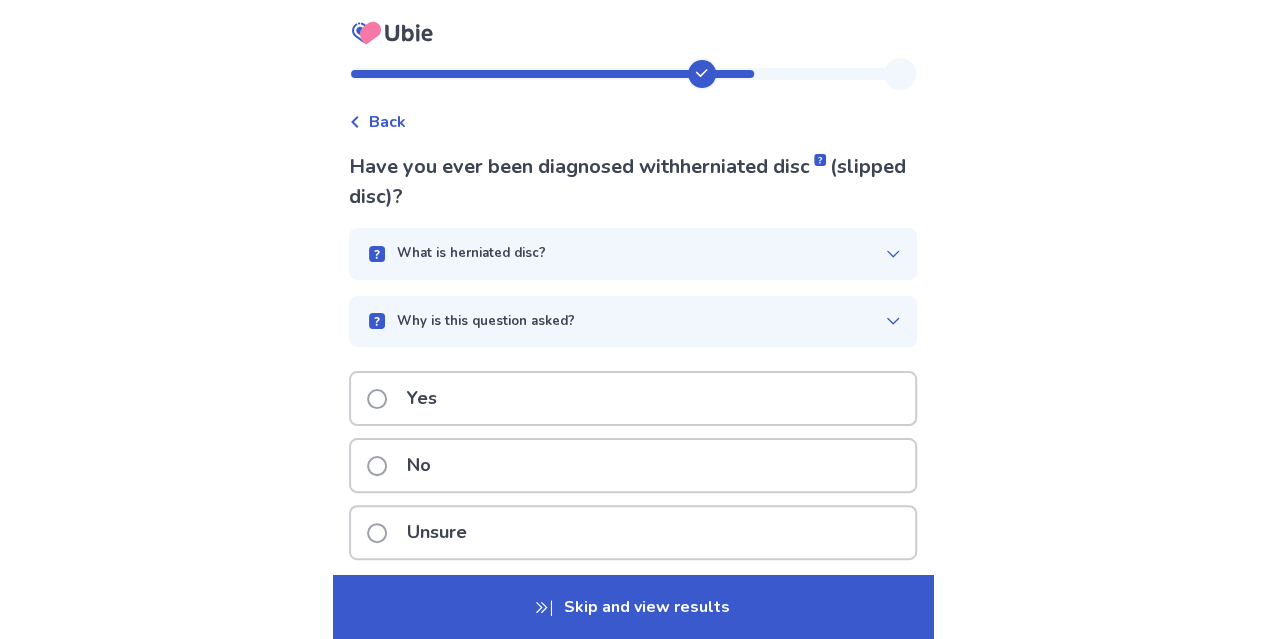 click at bounding box center (377, 399) 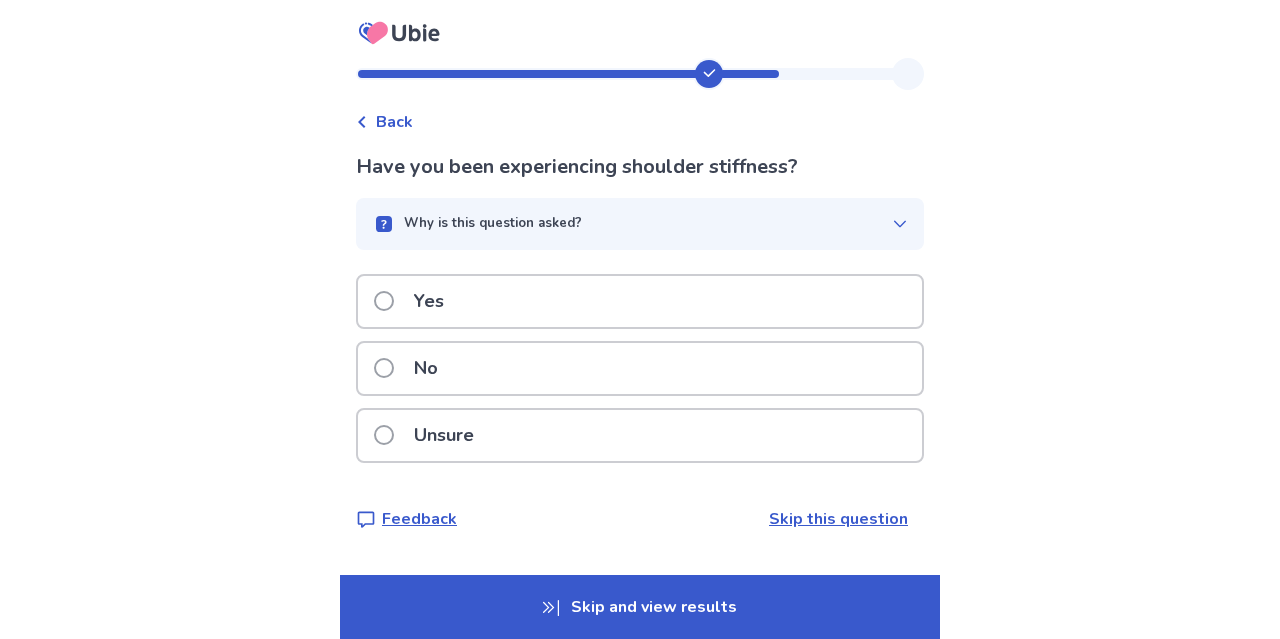click at bounding box center (384, 368) 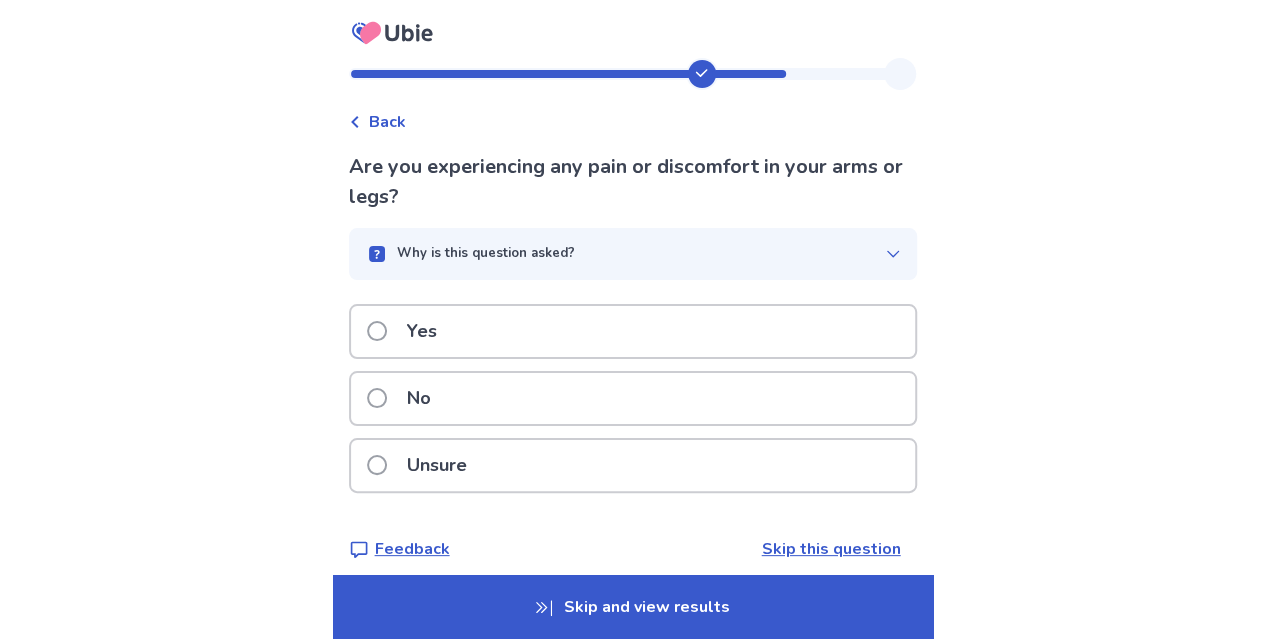 click at bounding box center [377, 398] 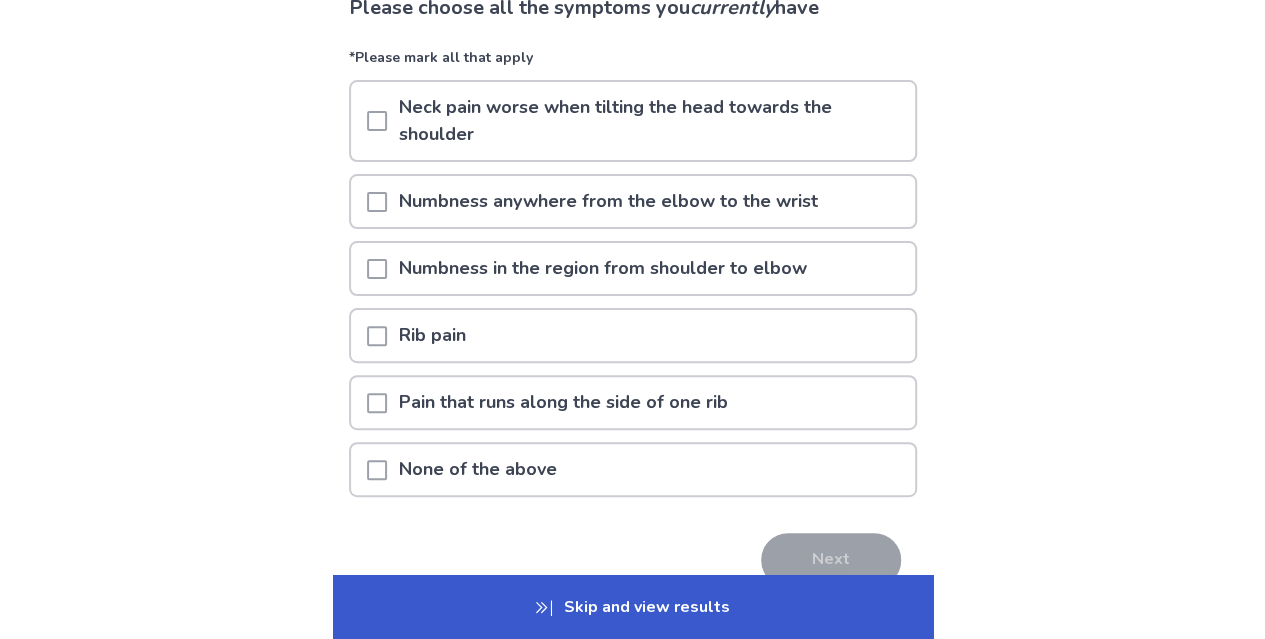 scroll, scrollTop: 166, scrollLeft: 0, axis: vertical 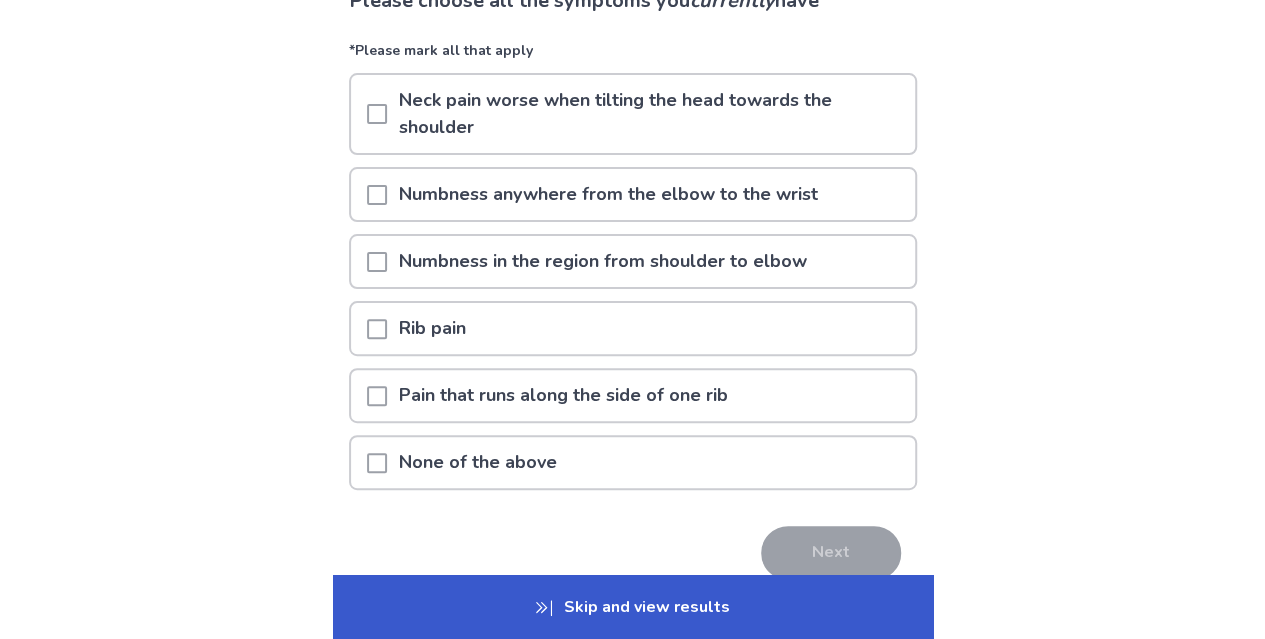 click at bounding box center [377, 463] 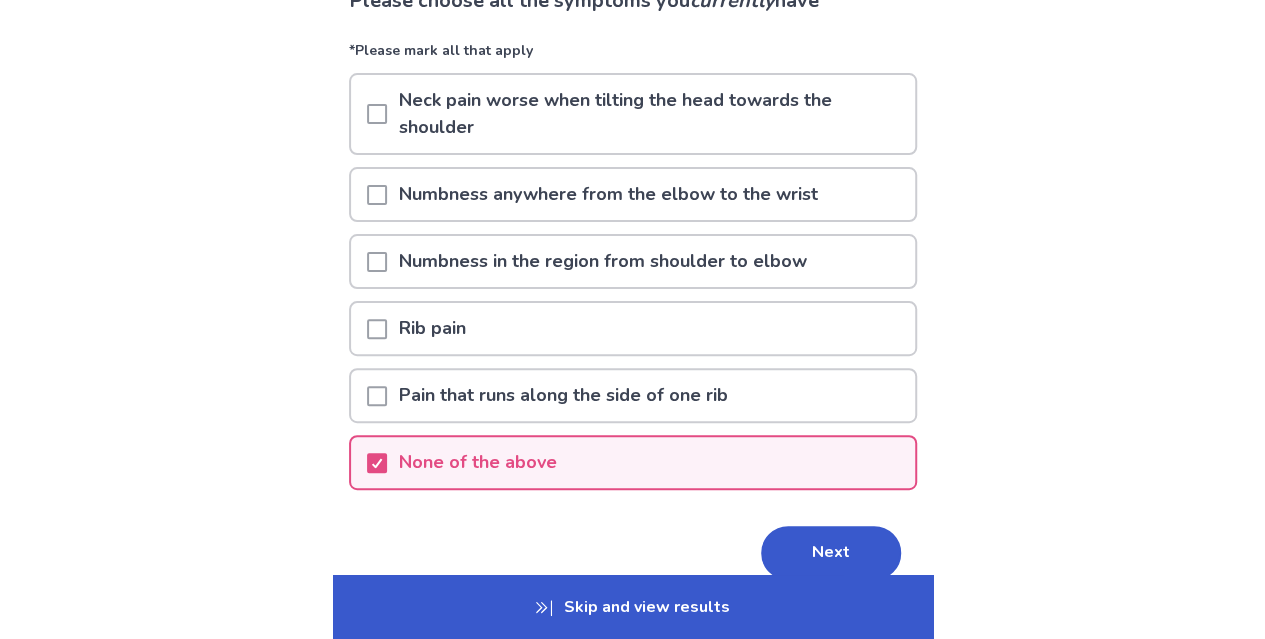 click on "Next" at bounding box center [831, 553] 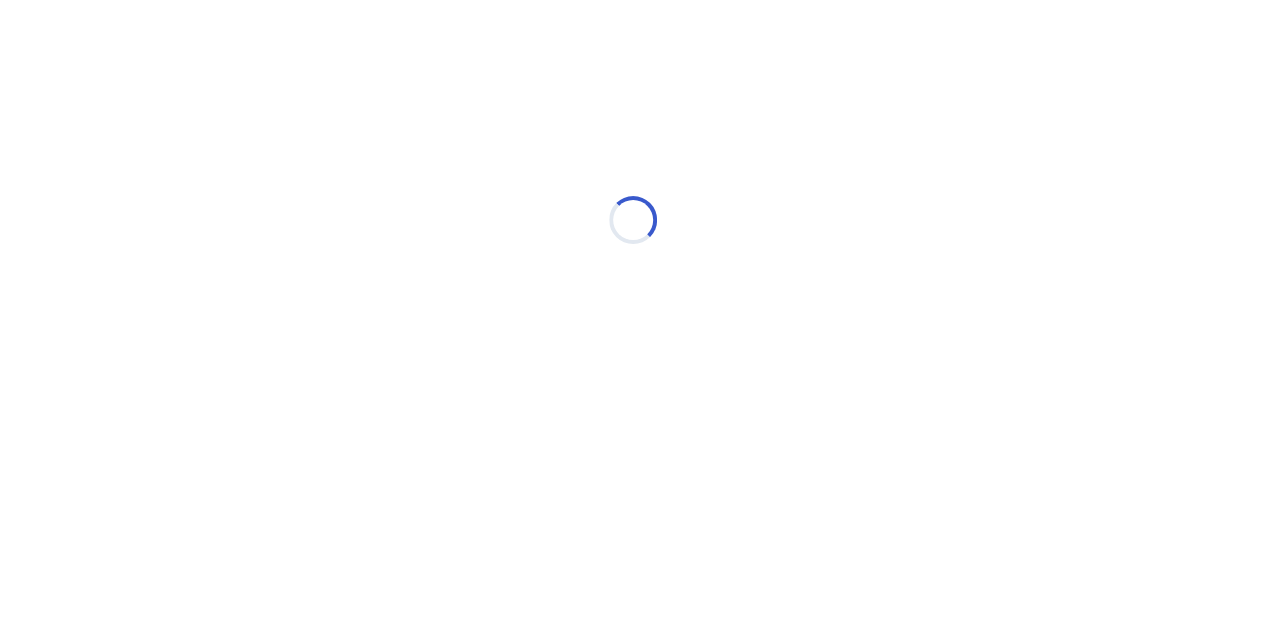 scroll, scrollTop: 0, scrollLeft: 0, axis: both 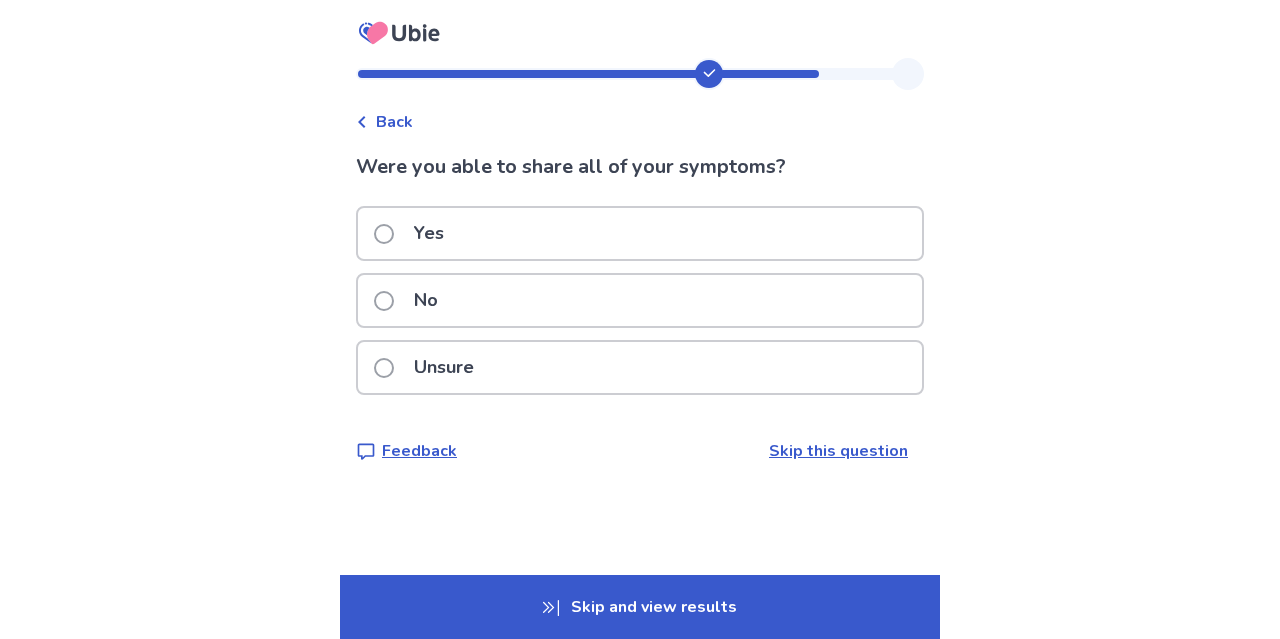 click at bounding box center (384, 234) 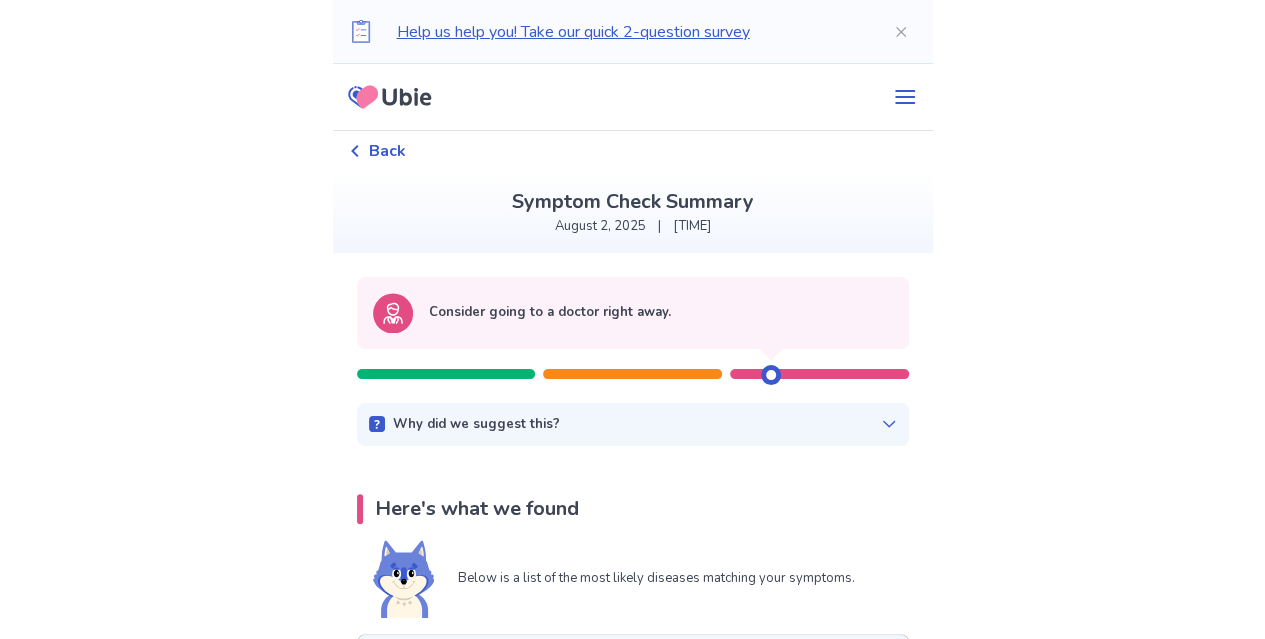 click at bounding box center [771, 375] 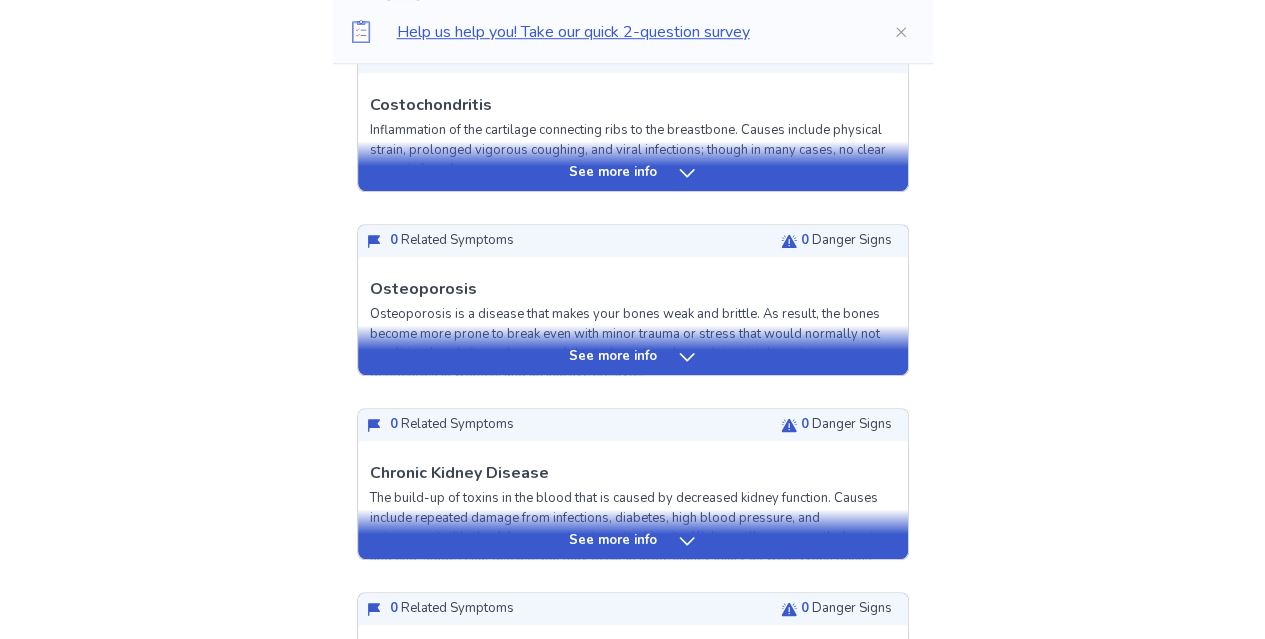 scroll, scrollTop: 777, scrollLeft: 0, axis: vertical 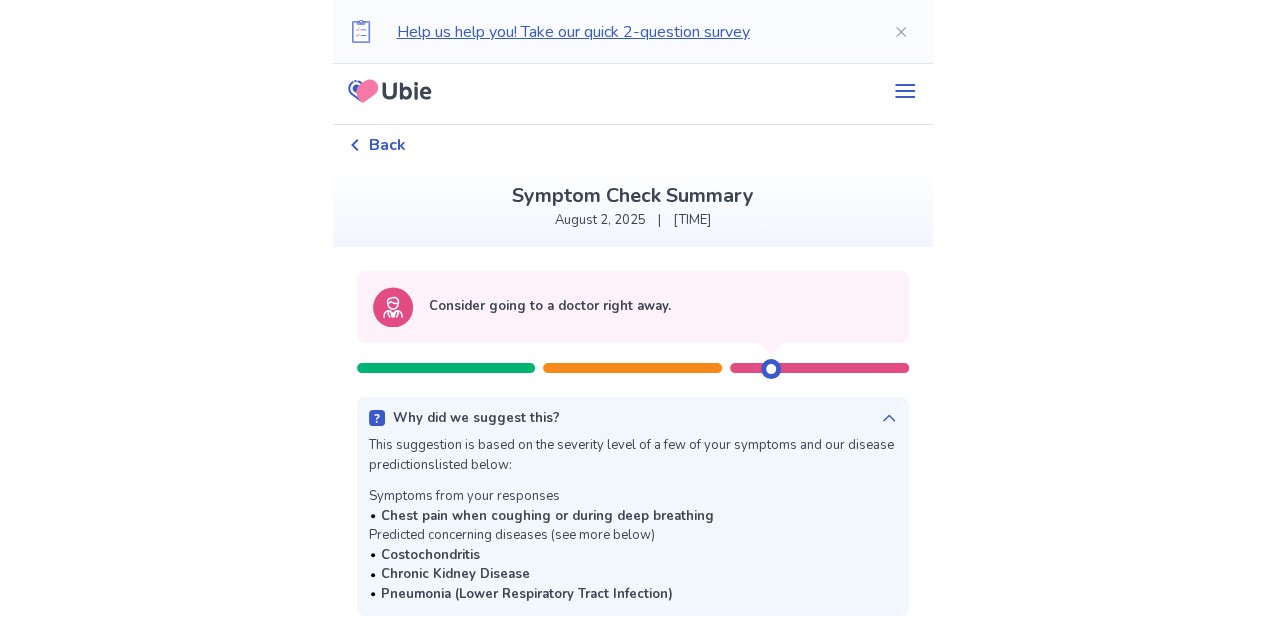 click at bounding box center (632, 368) 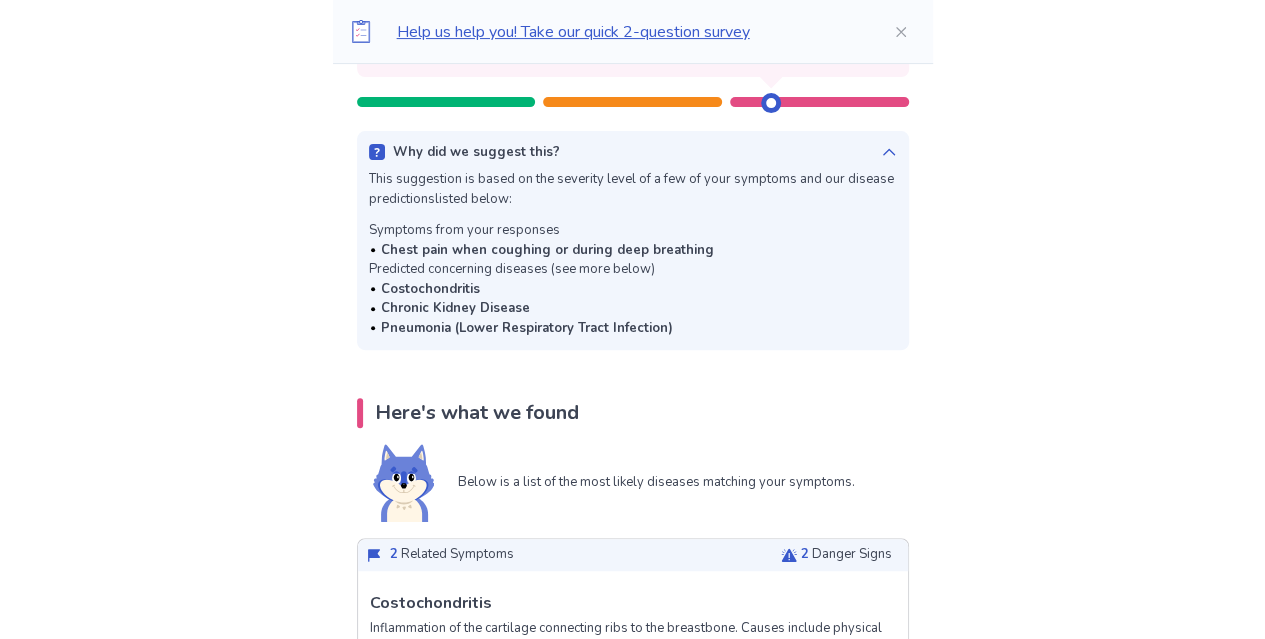 scroll, scrollTop: 0, scrollLeft: 0, axis: both 